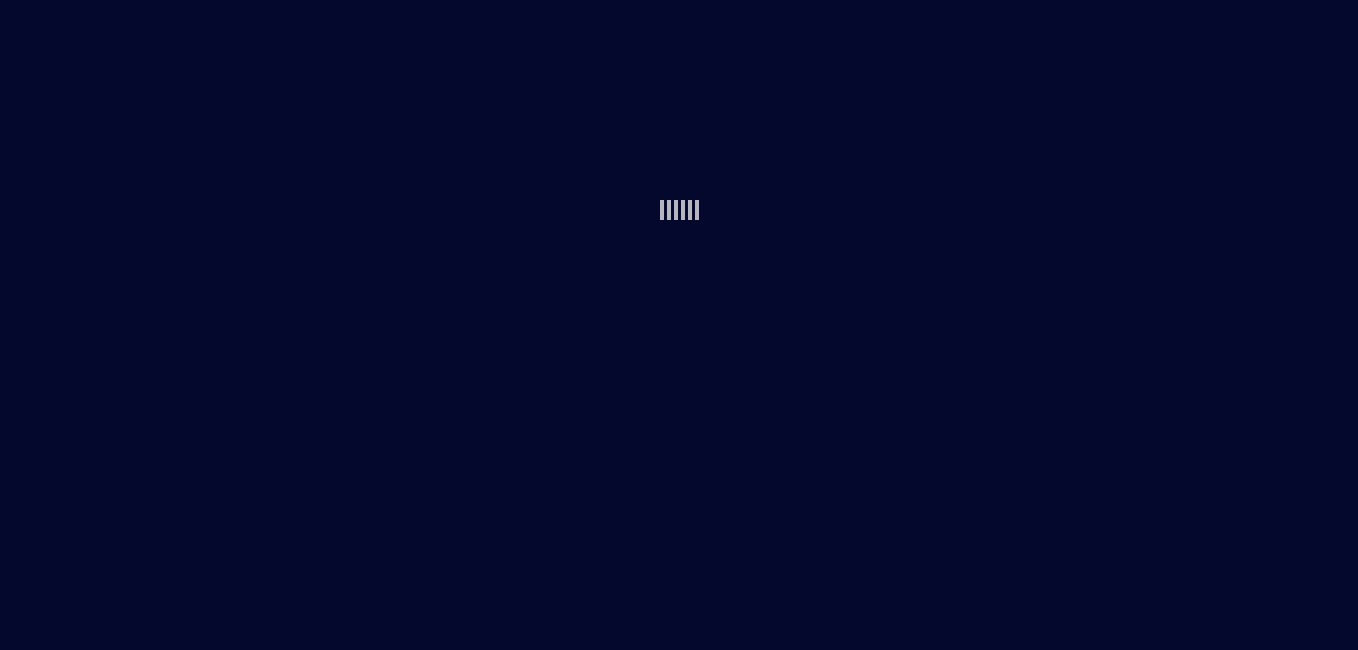 scroll, scrollTop: 0, scrollLeft: 0, axis: both 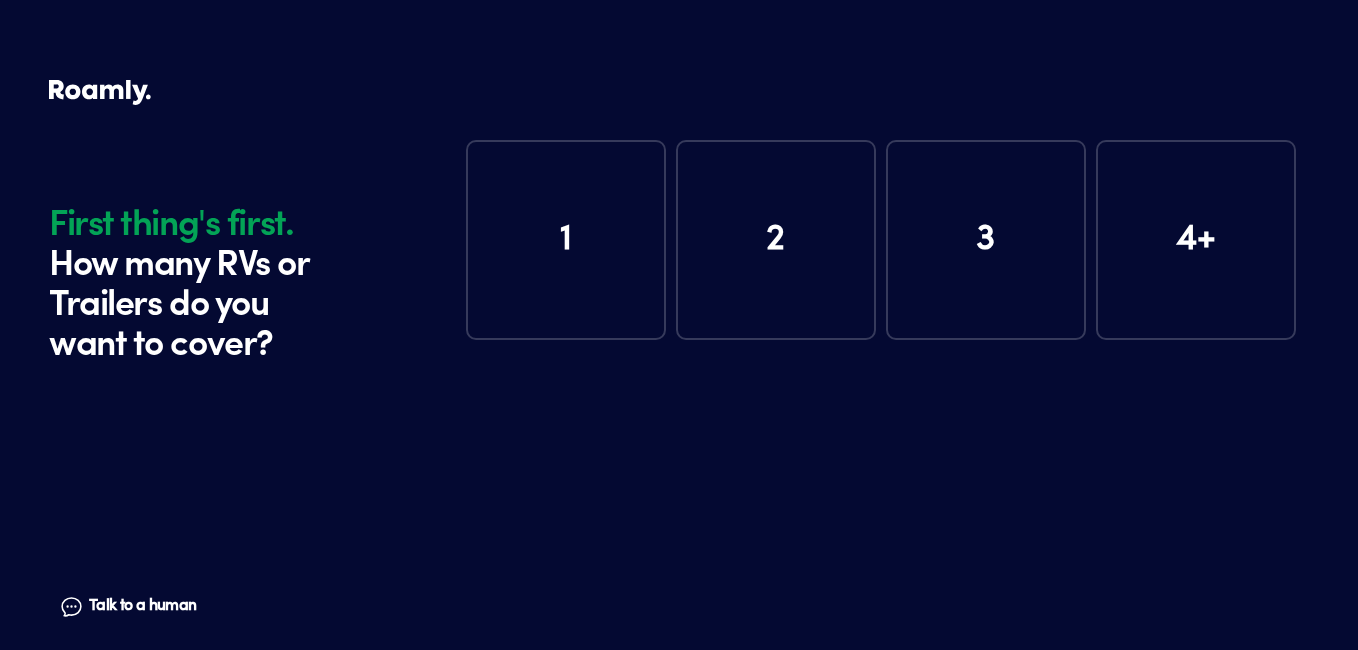 click on "1" at bounding box center (566, 240) 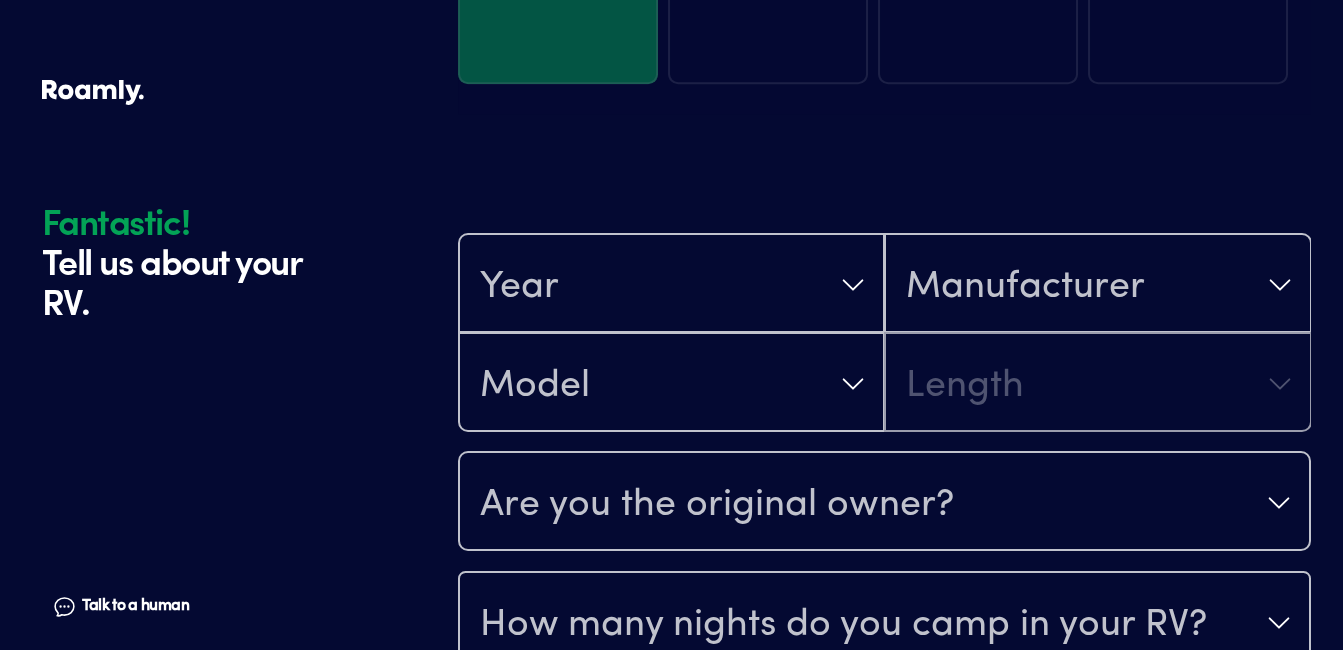 scroll, scrollTop: 390, scrollLeft: 0, axis: vertical 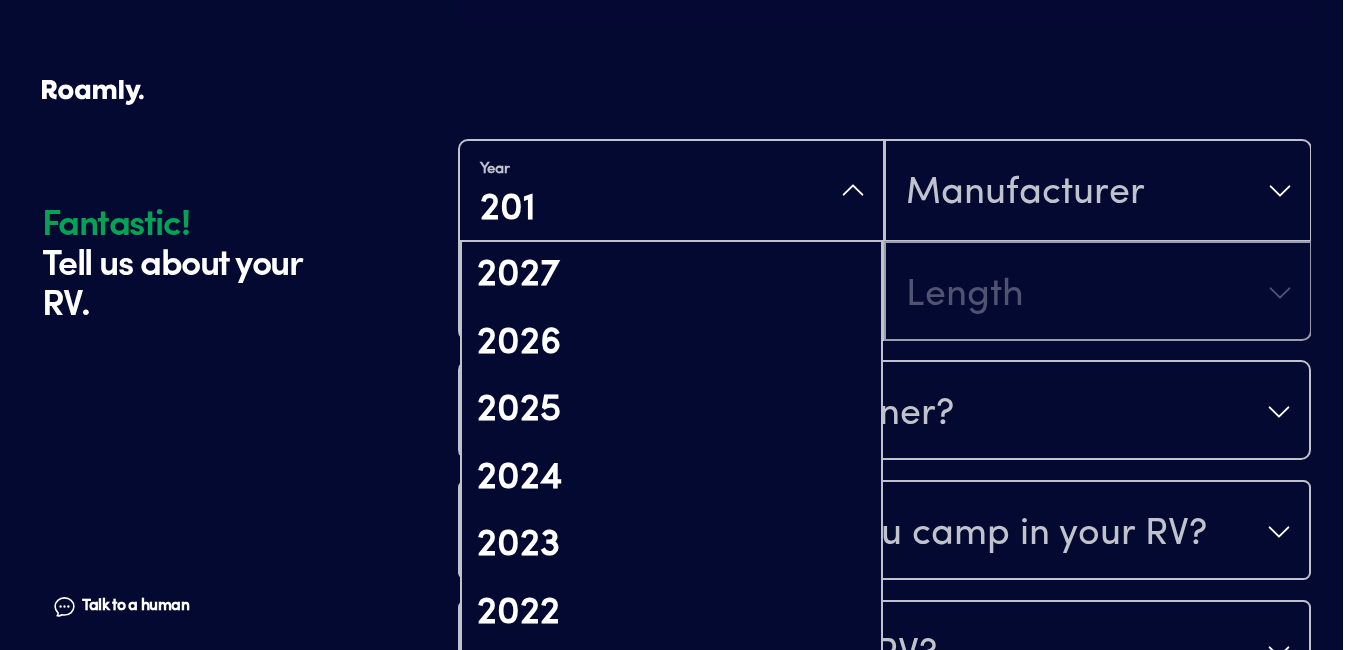 type on "2015" 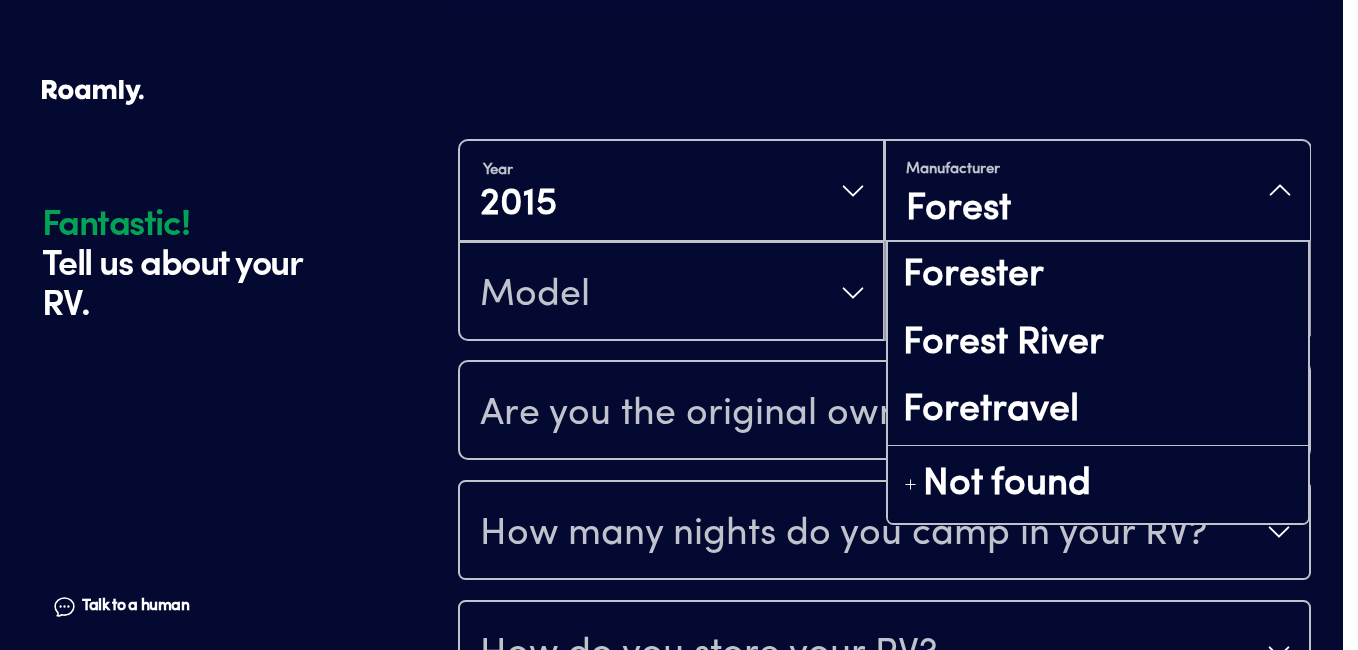 type on "Forest" 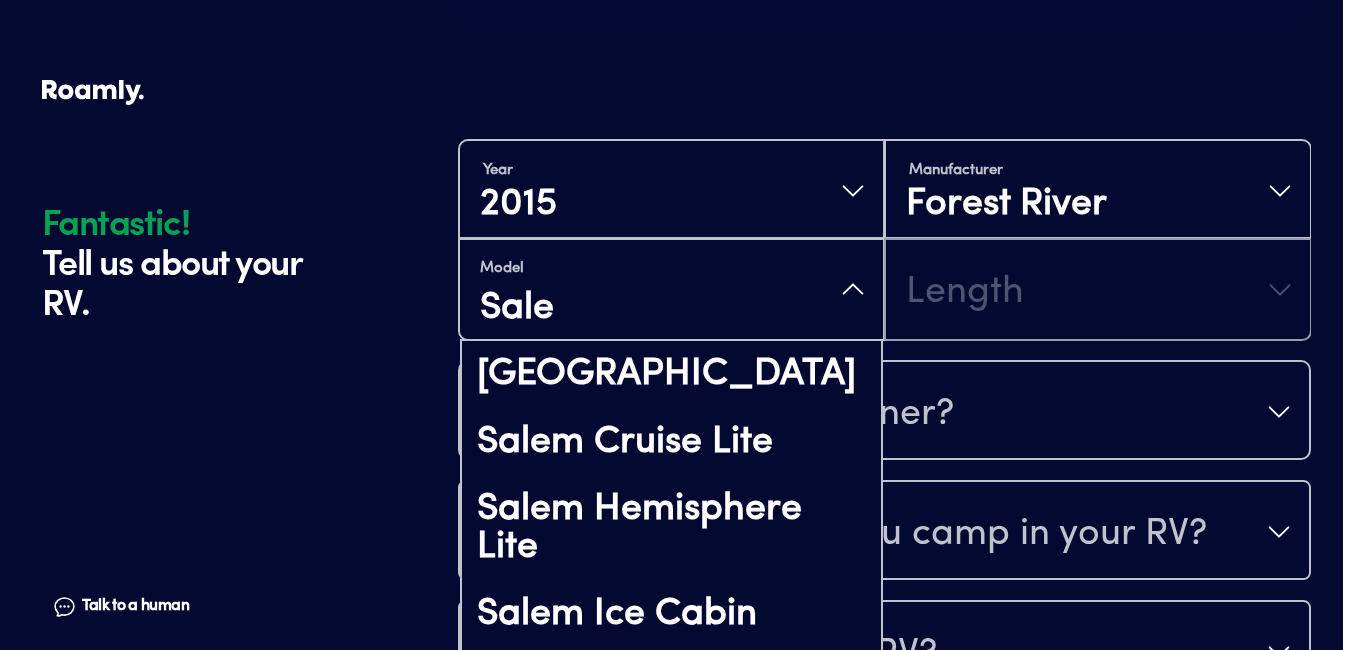 type on "[GEOGRAPHIC_DATA]" 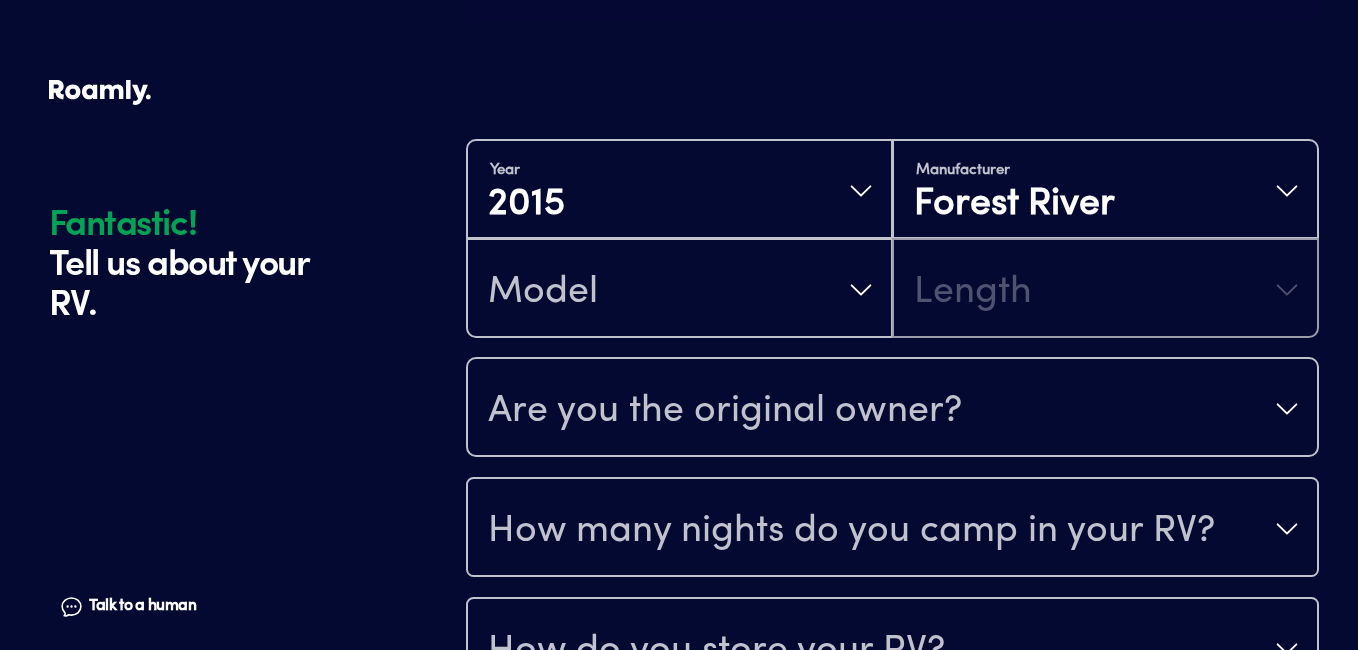 click on "Model Length" at bounding box center [892, 288] 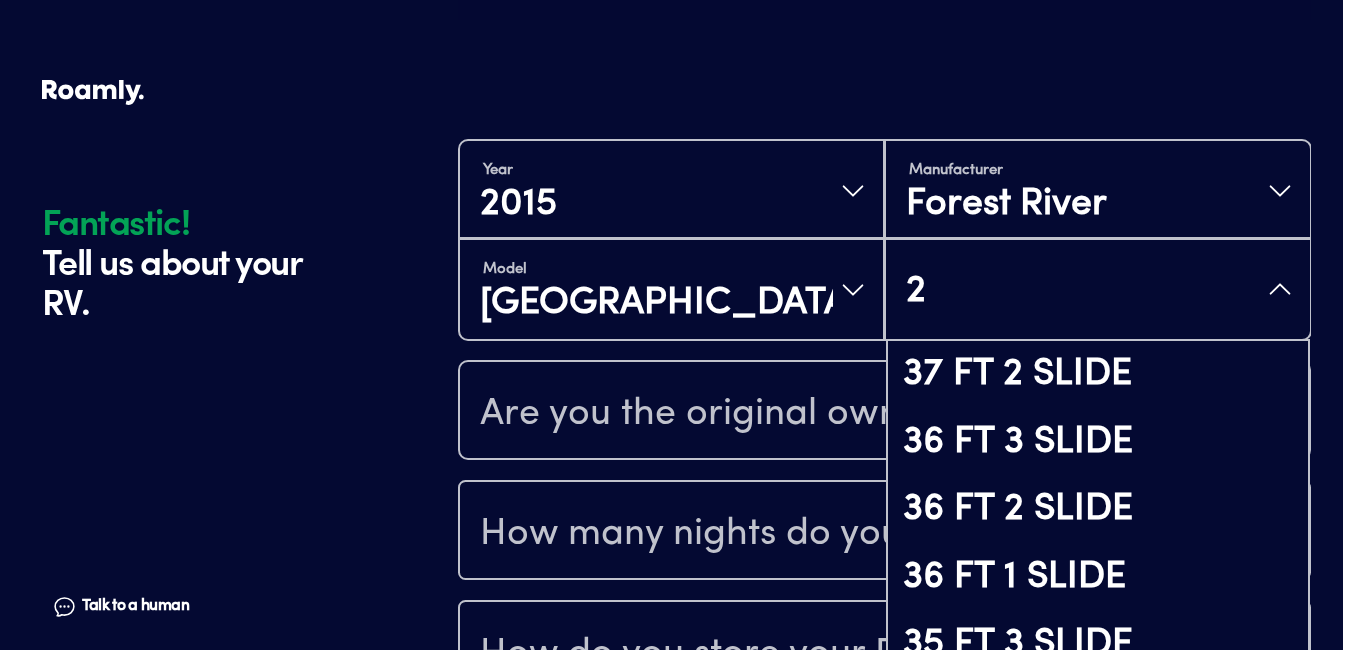 type on "29" 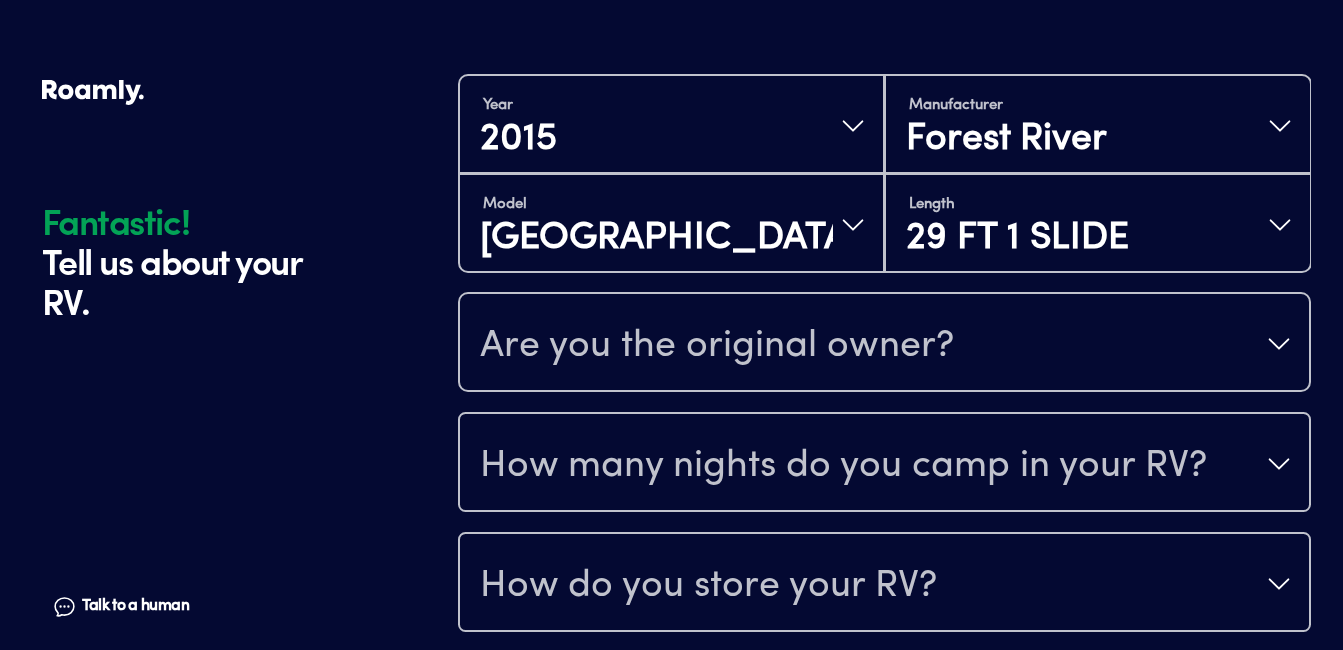 scroll, scrollTop: 490, scrollLeft: 0, axis: vertical 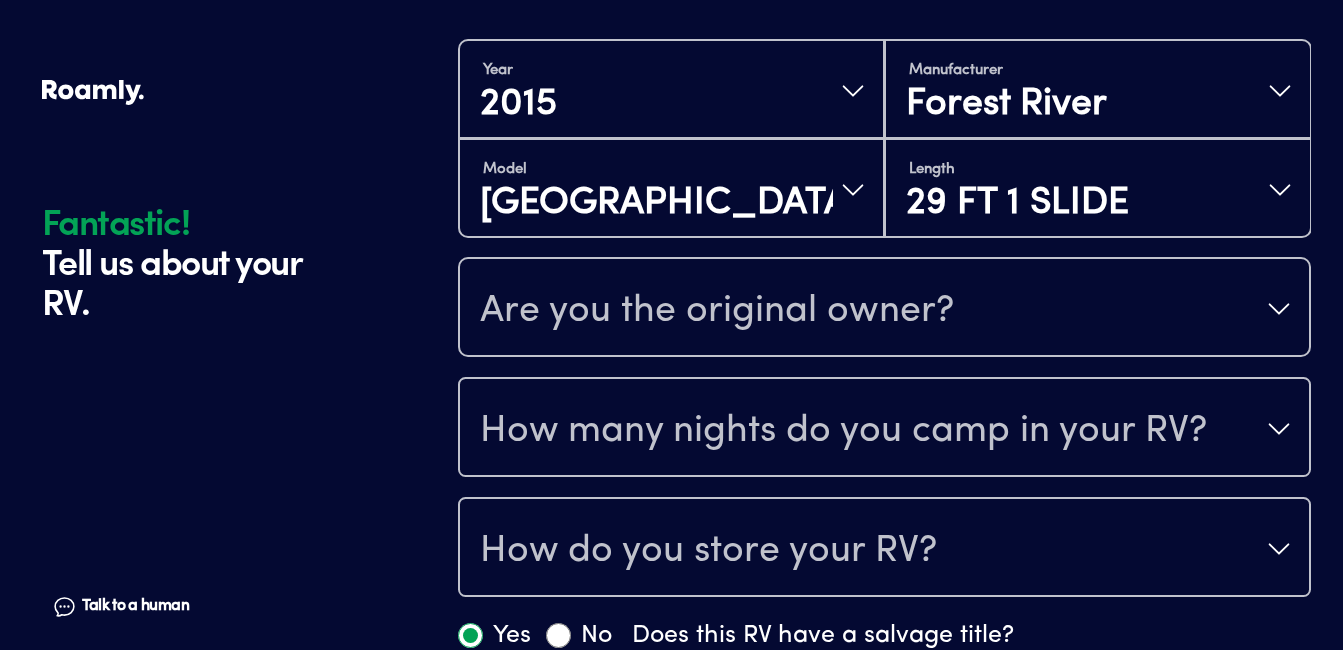 click on "Are you the original owner?" at bounding box center (717, 311) 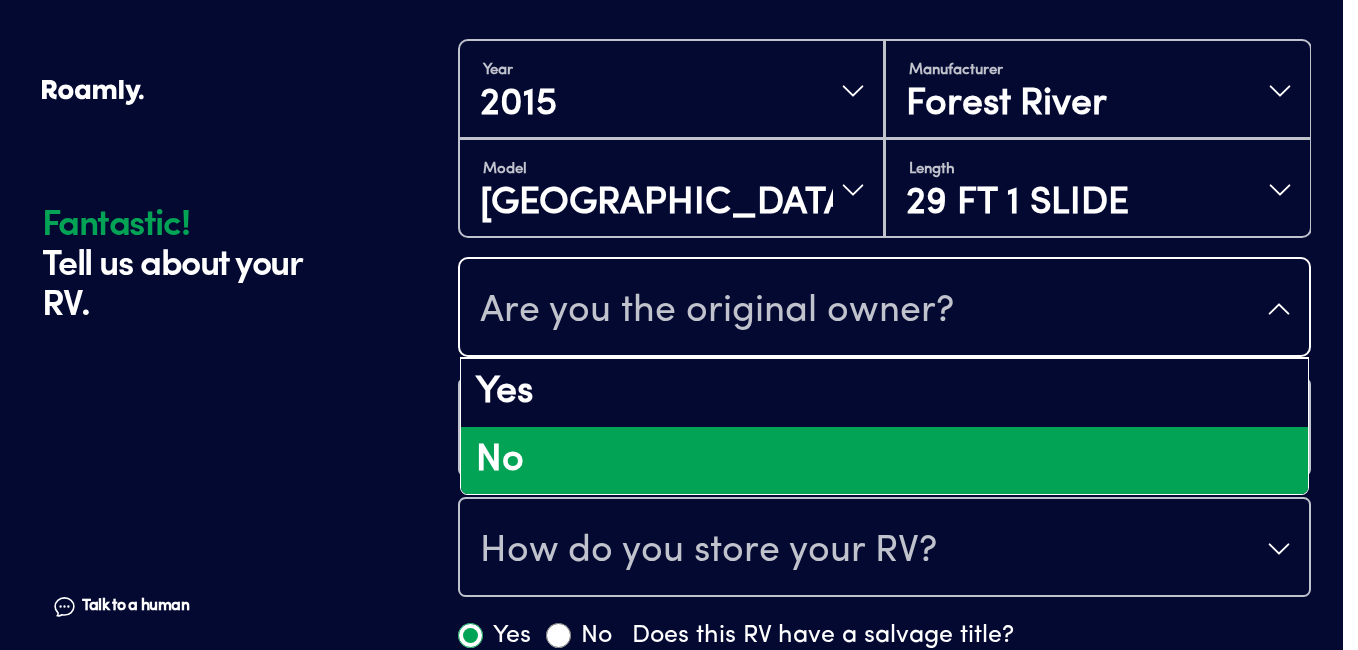 click on "No" at bounding box center [884, 461] 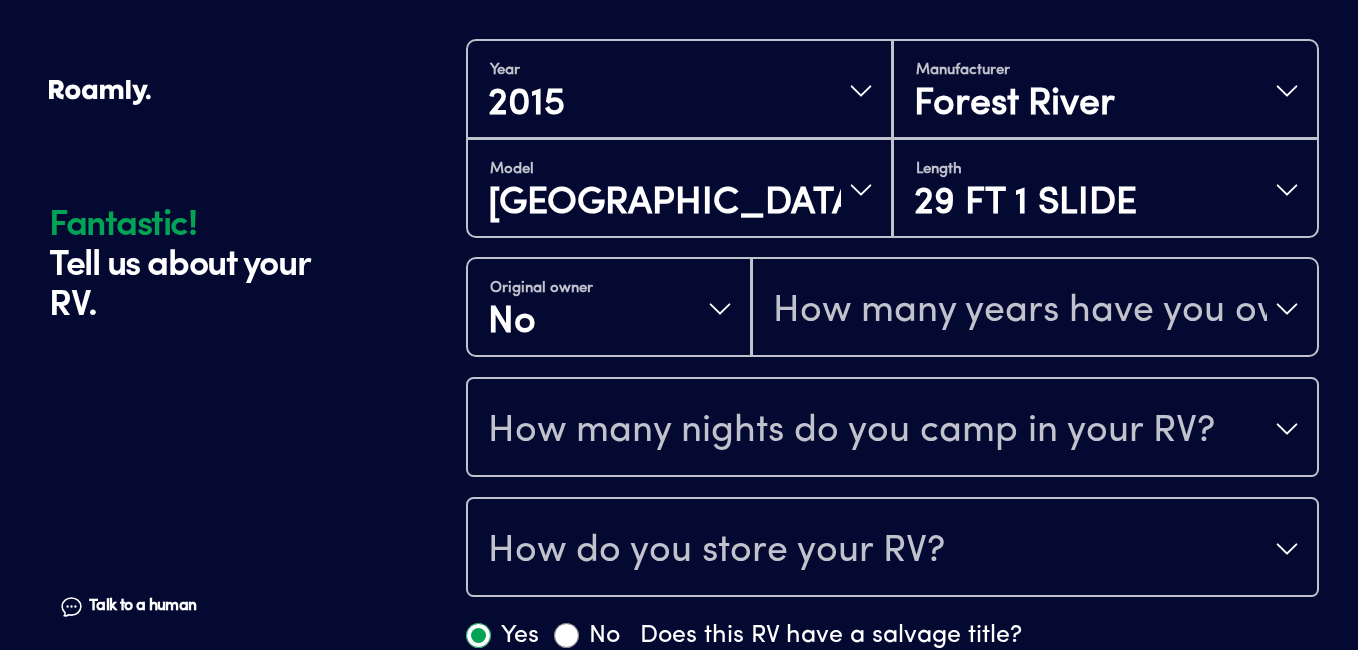 click on "How many years have you owned it?" at bounding box center (1020, 311) 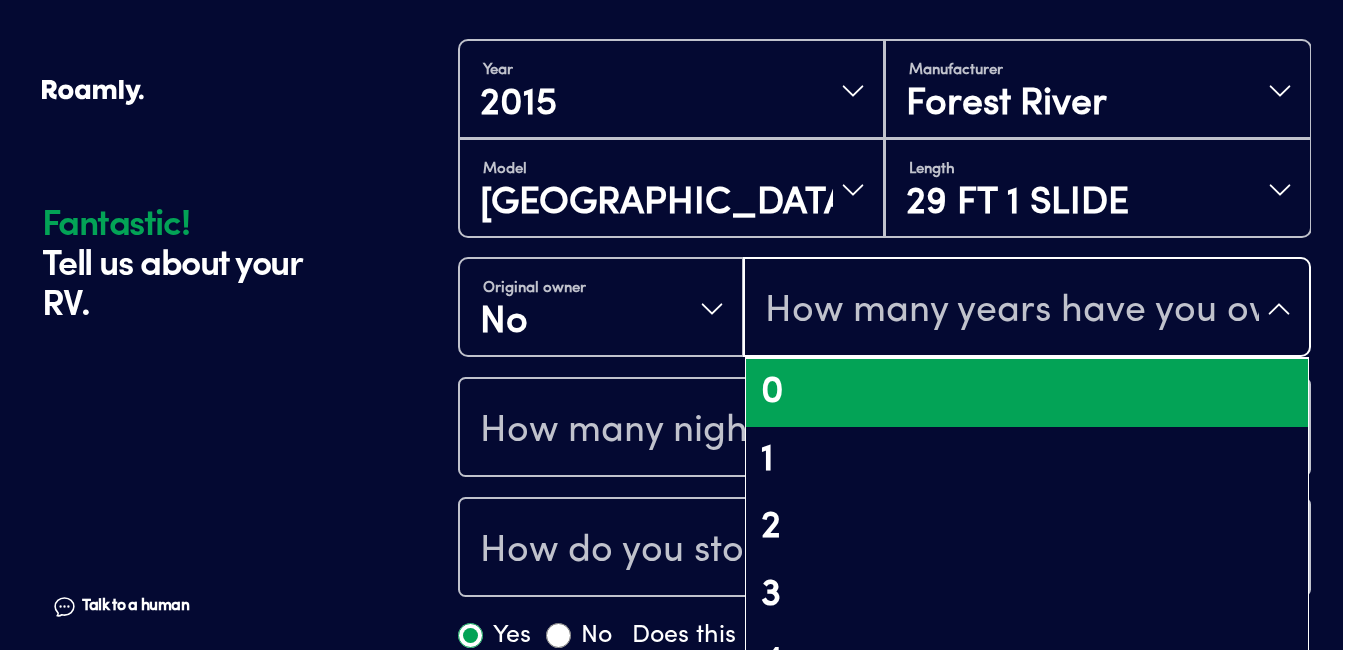 click on "0" at bounding box center [1027, 393] 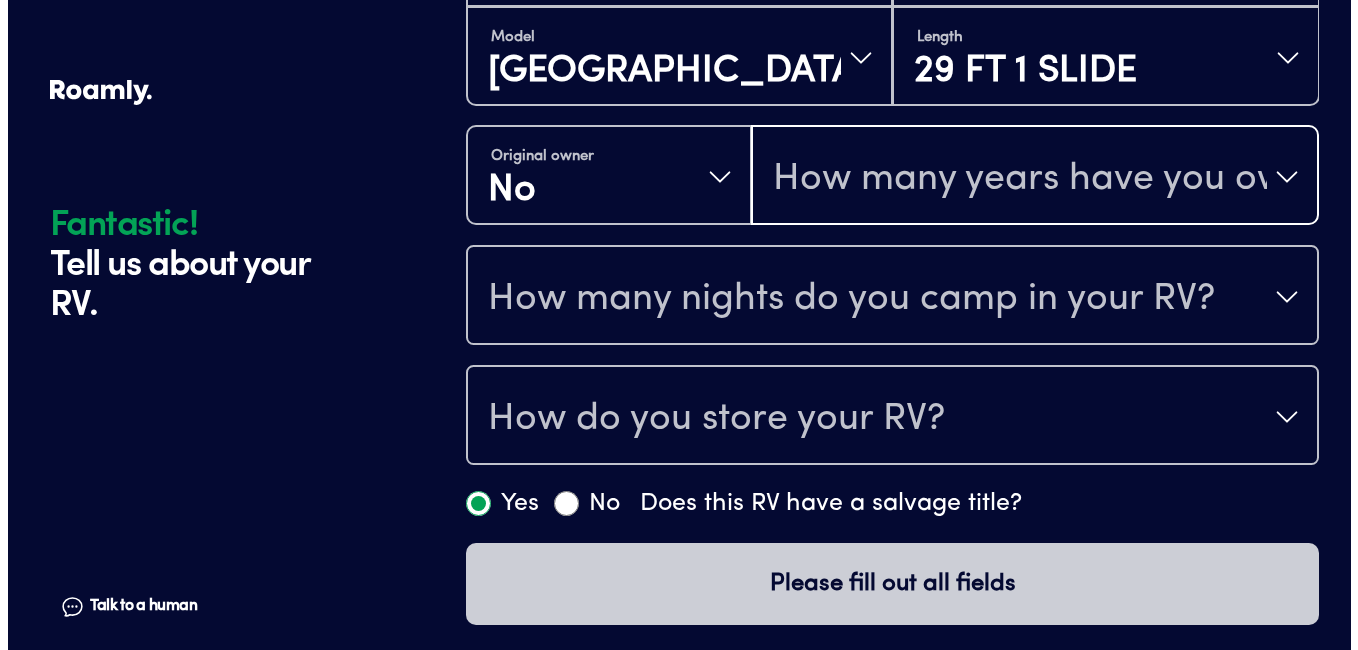 scroll, scrollTop: 627, scrollLeft: 0, axis: vertical 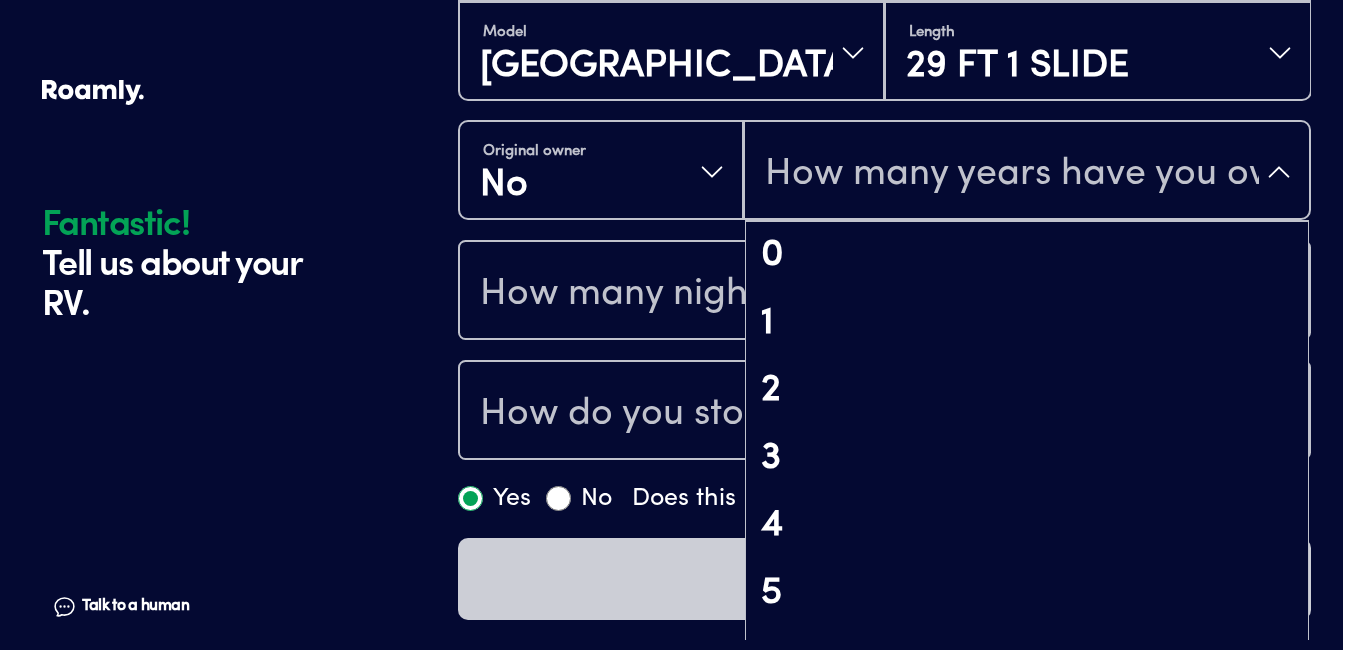 click on "How many years have you owned it?" at bounding box center [1027, 172] 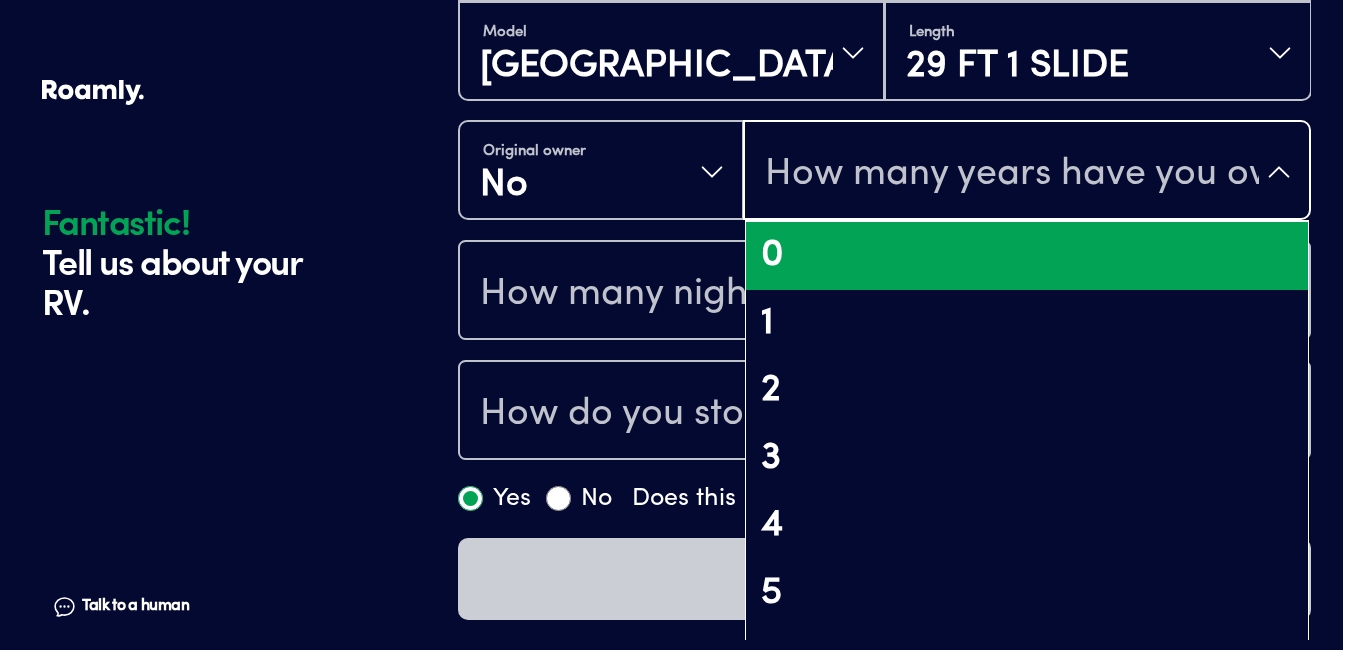 click on "0" at bounding box center [1027, 256] 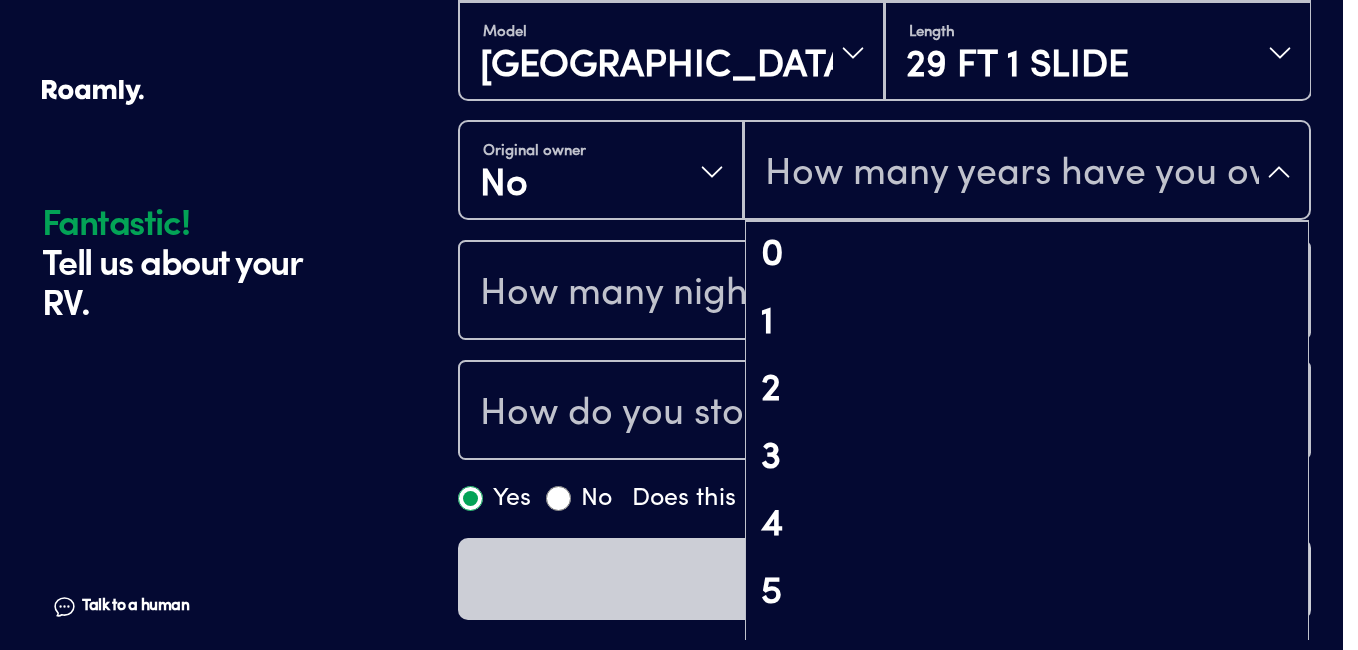 click on "How many years have you owned it?" at bounding box center (1027, 172) 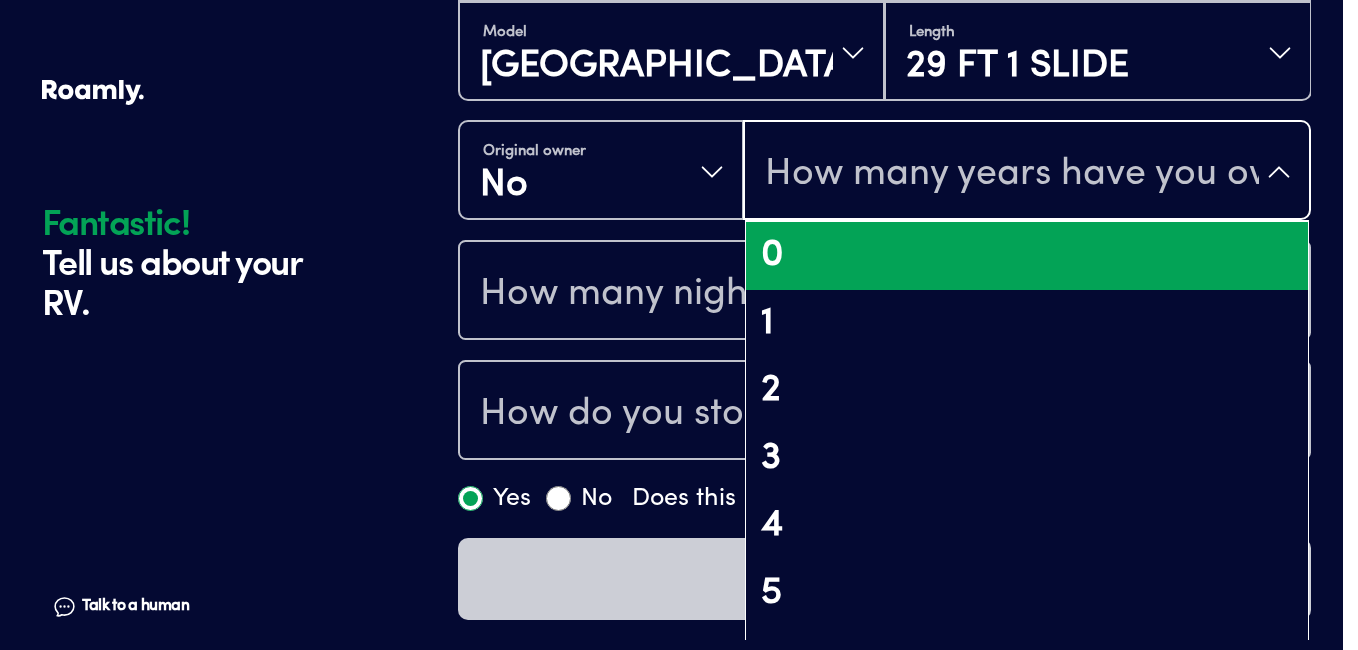 click on "0" at bounding box center (1027, 256) 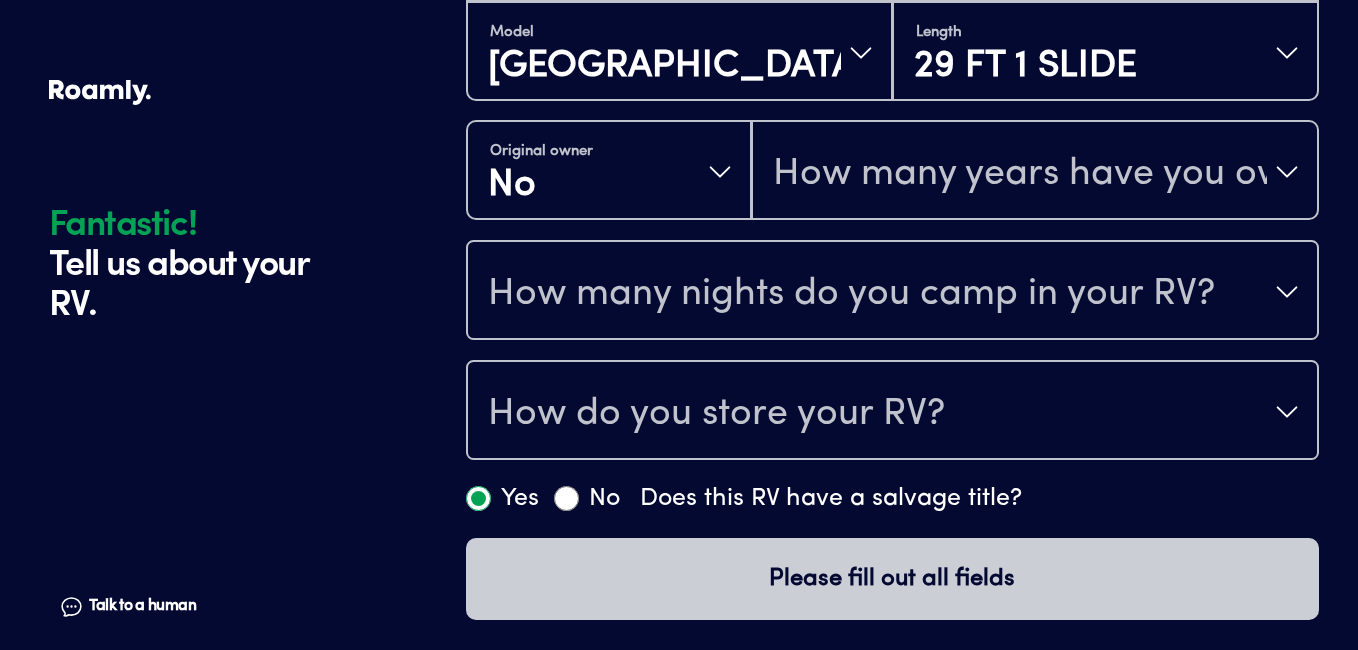 click on "How many nights do you camp in your RV?" at bounding box center [892, 292] 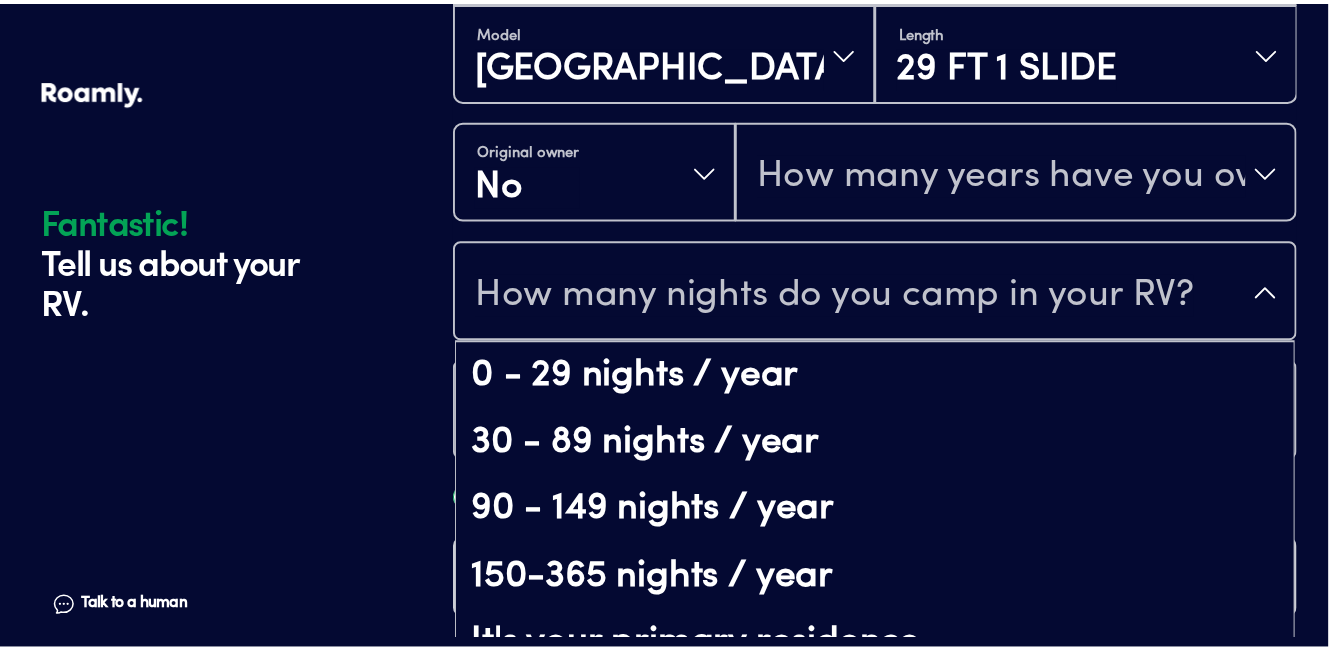 scroll, scrollTop: 41, scrollLeft: 0, axis: vertical 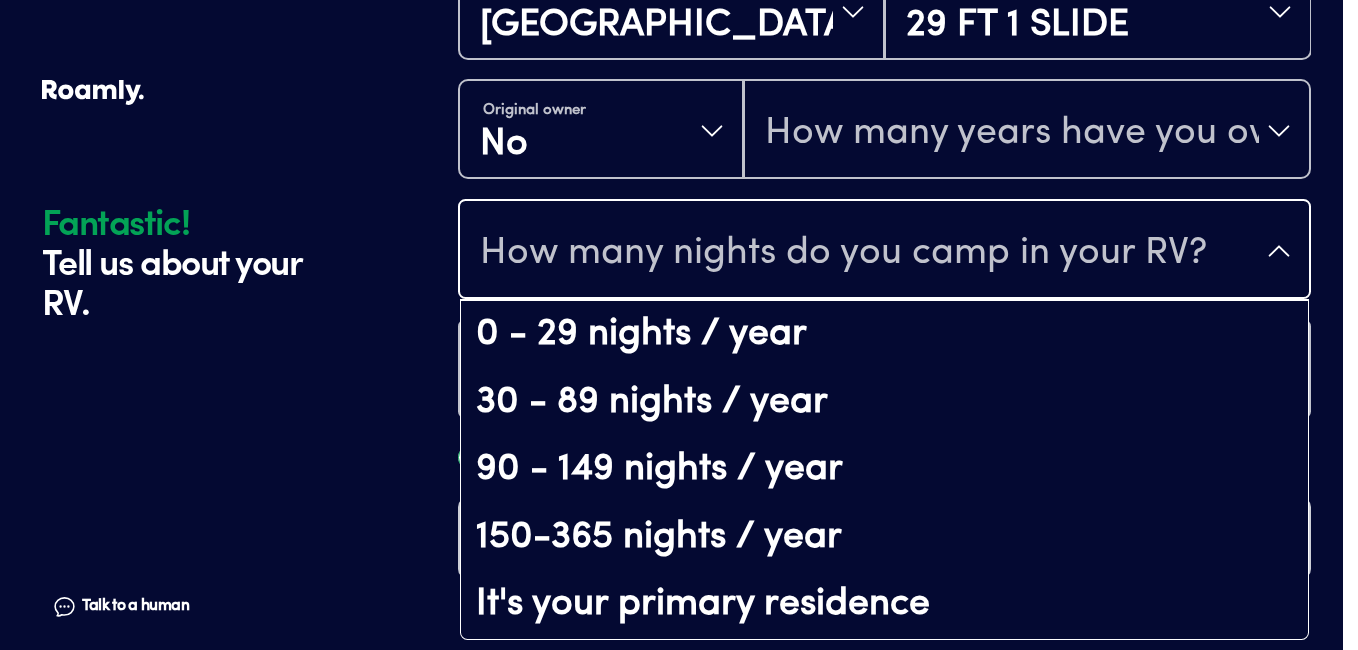 click on "Fantastic! Tell us about your RV. Talk to a human Chat 1 2 3 4+ Edit How many RVs or Trailers do you want to cover? Fantastic! Tell us about your RV. Talk to a human Chat Year [DATE] Manufacturer Forest River Model Salem Length 29 FT 1 SLIDE Original owner No How many years have you owned it? How many nights do you camp in your RV? 0 - 29 nights / year 30 - 89 nights / year 90 - 149 nights / year 150-365 nights / year It's your primary residence How do you store your RV? Yes No Does this RV have a salvage title? Please fill out all fields" at bounding box center [672, 11] 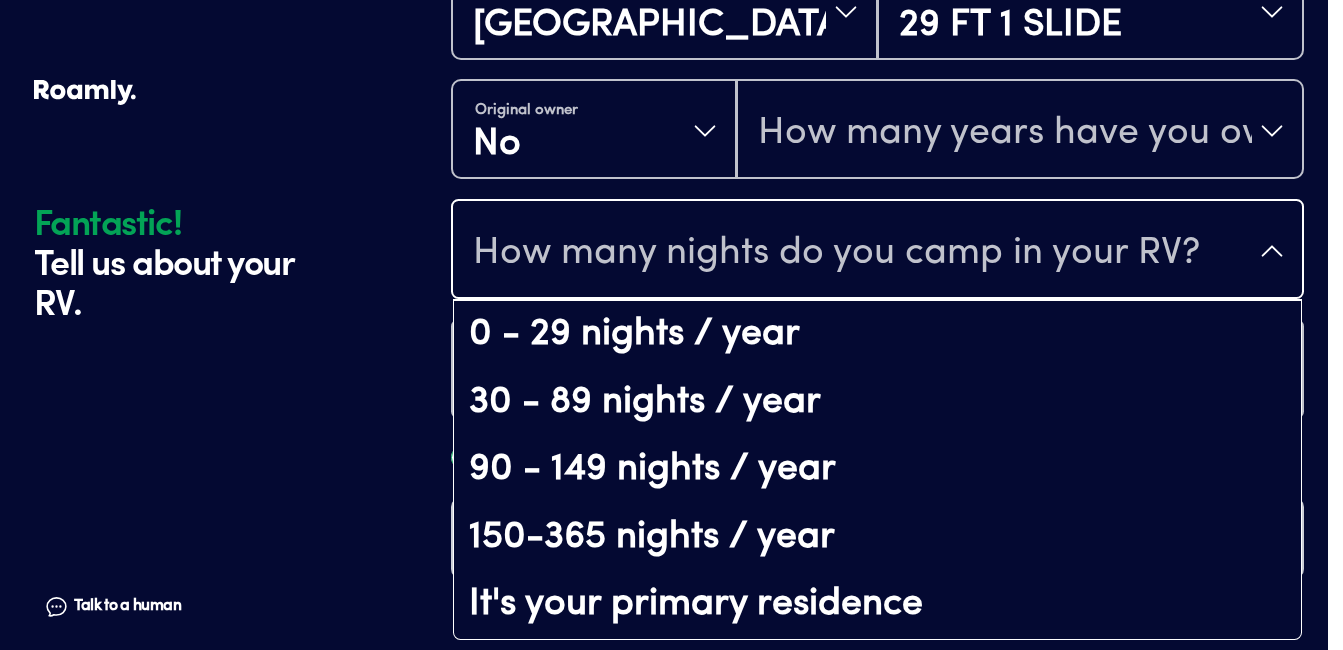 scroll, scrollTop: 0, scrollLeft: 0, axis: both 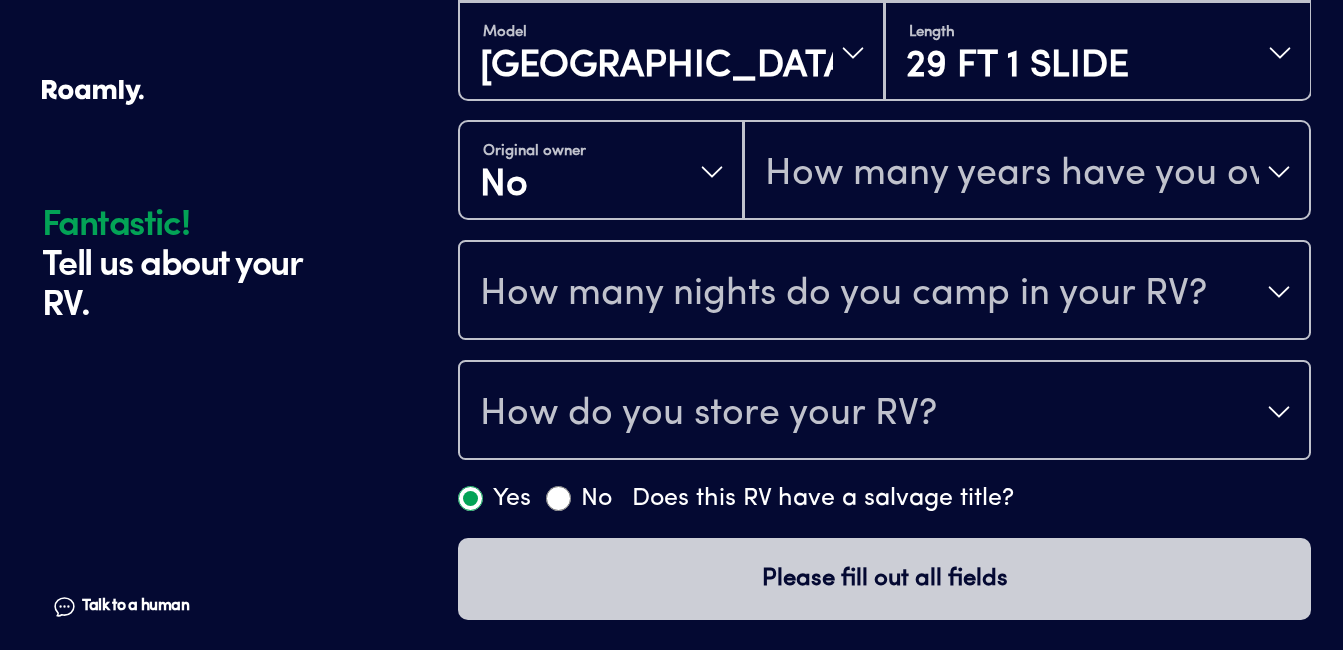 click on "How do you store your RV?" at bounding box center [708, 414] 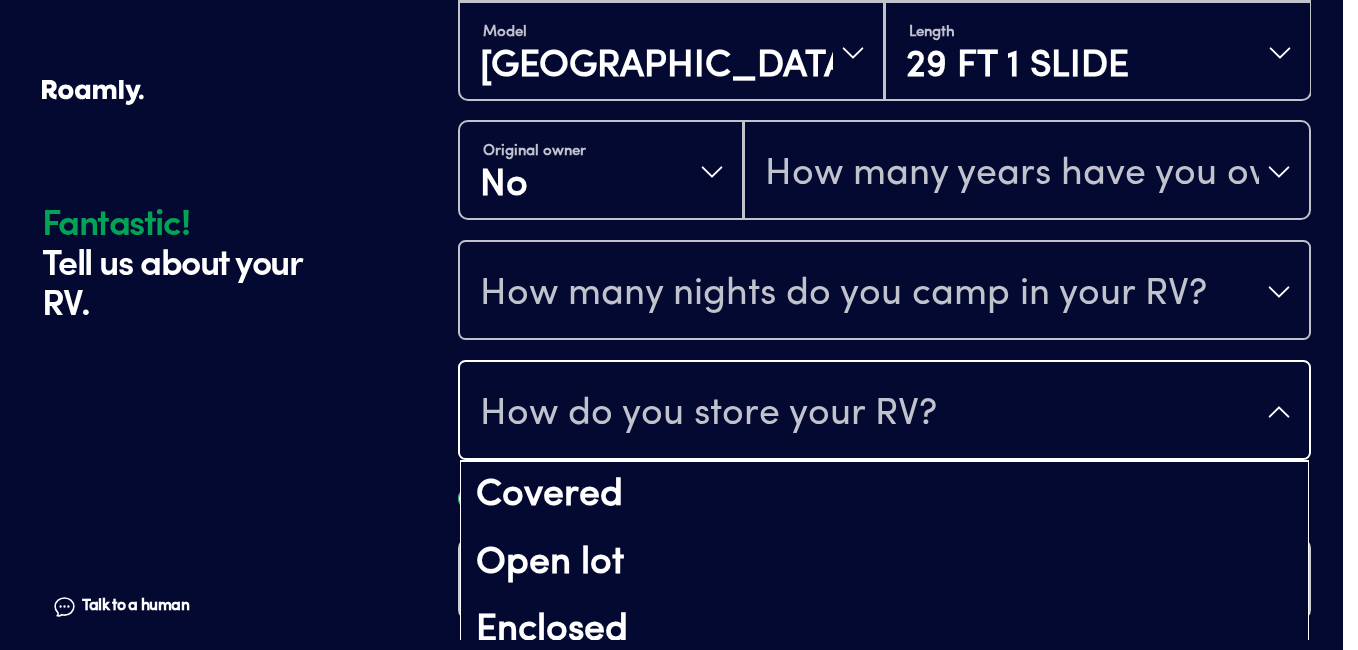 click on "How do you store your RV?" at bounding box center (708, 414) 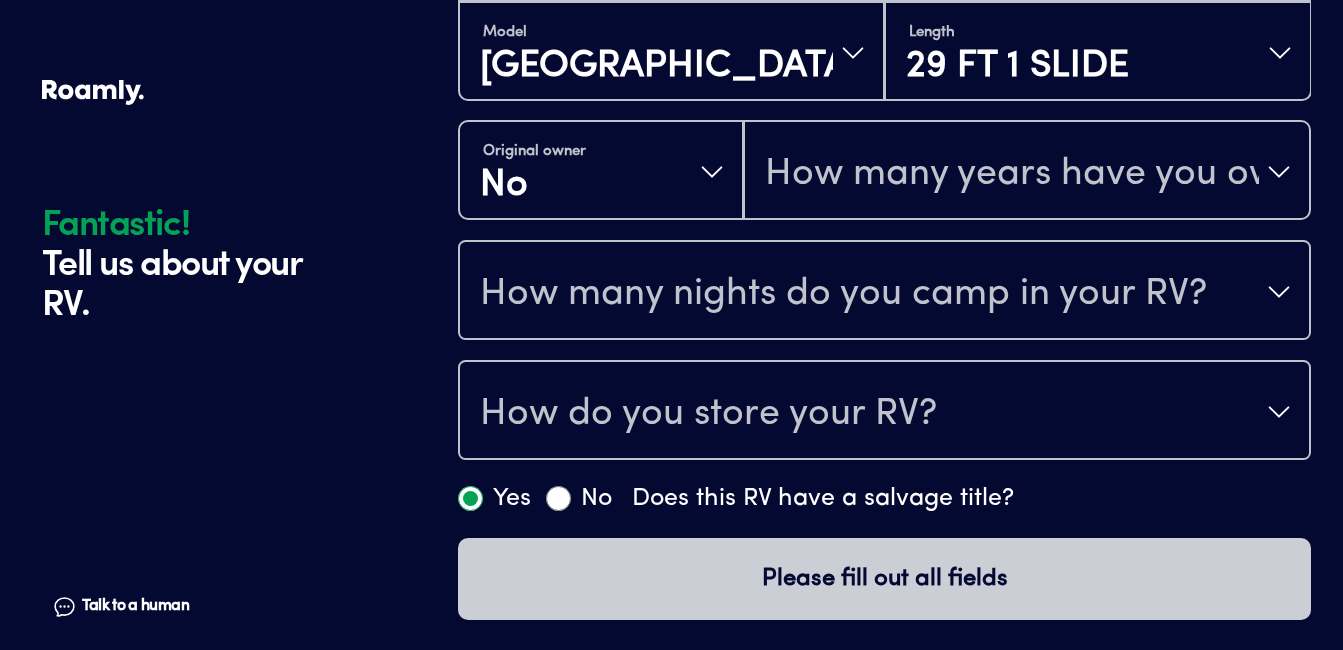 click on "Yes" at bounding box center (470, 498) 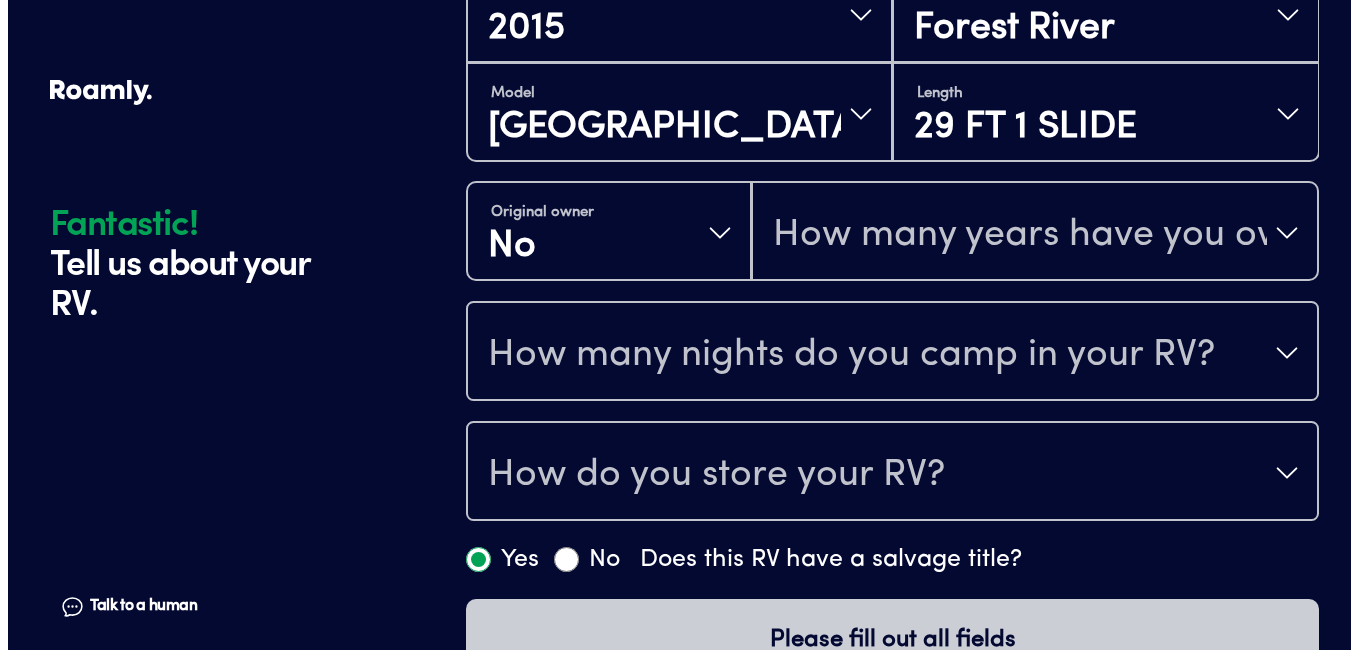 scroll, scrollTop: 627, scrollLeft: 0, axis: vertical 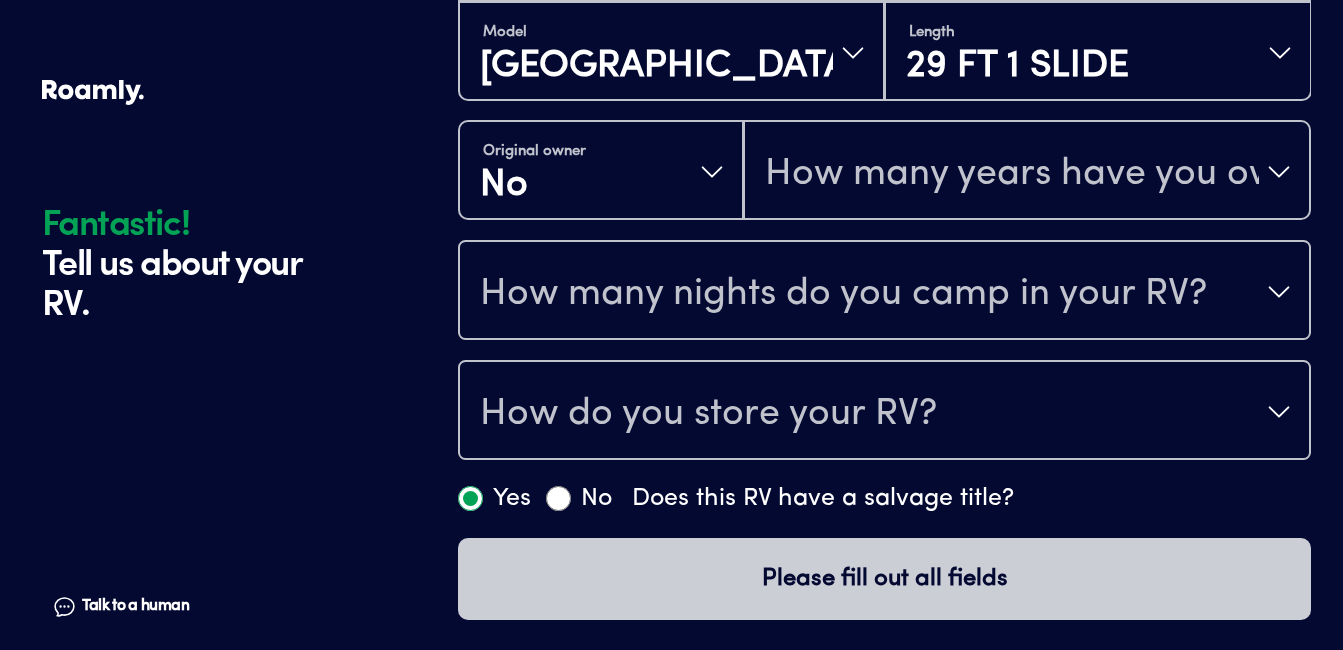 drag, startPoint x: 196, startPoint y: 539, endPoint x: 198, endPoint y: 563, distance: 24.083189 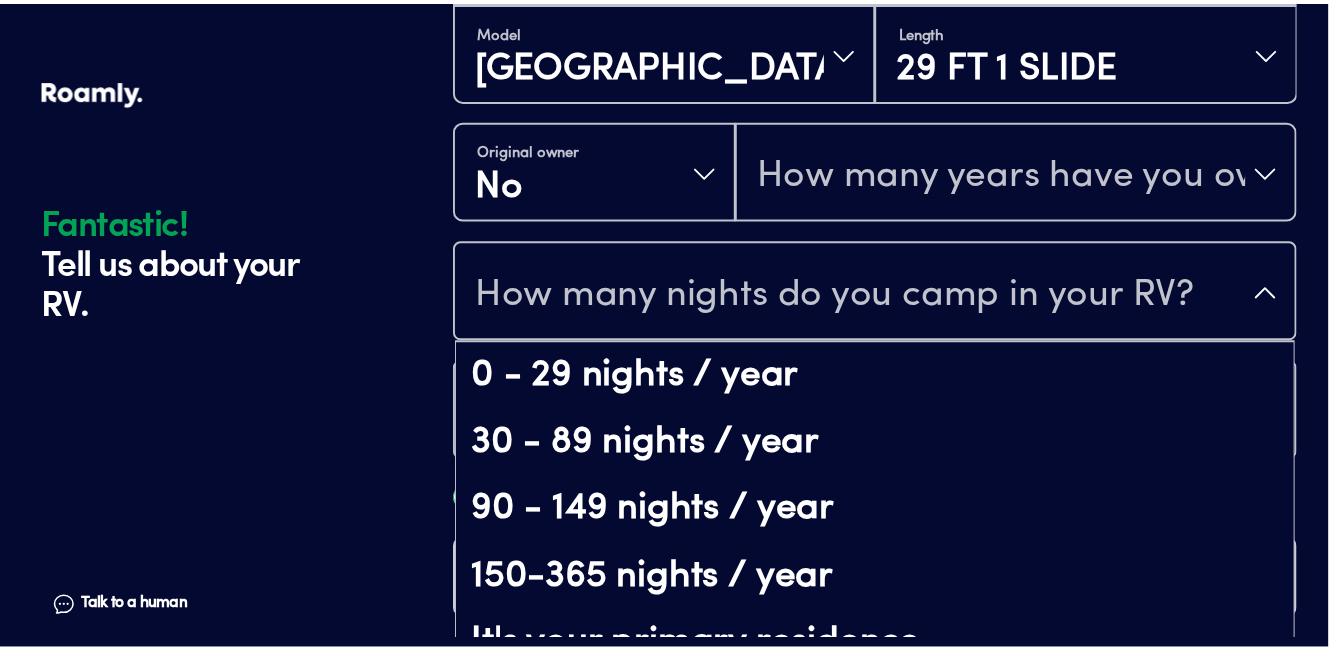 scroll, scrollTop: 41, scrollLeft: 0, axis: vertical 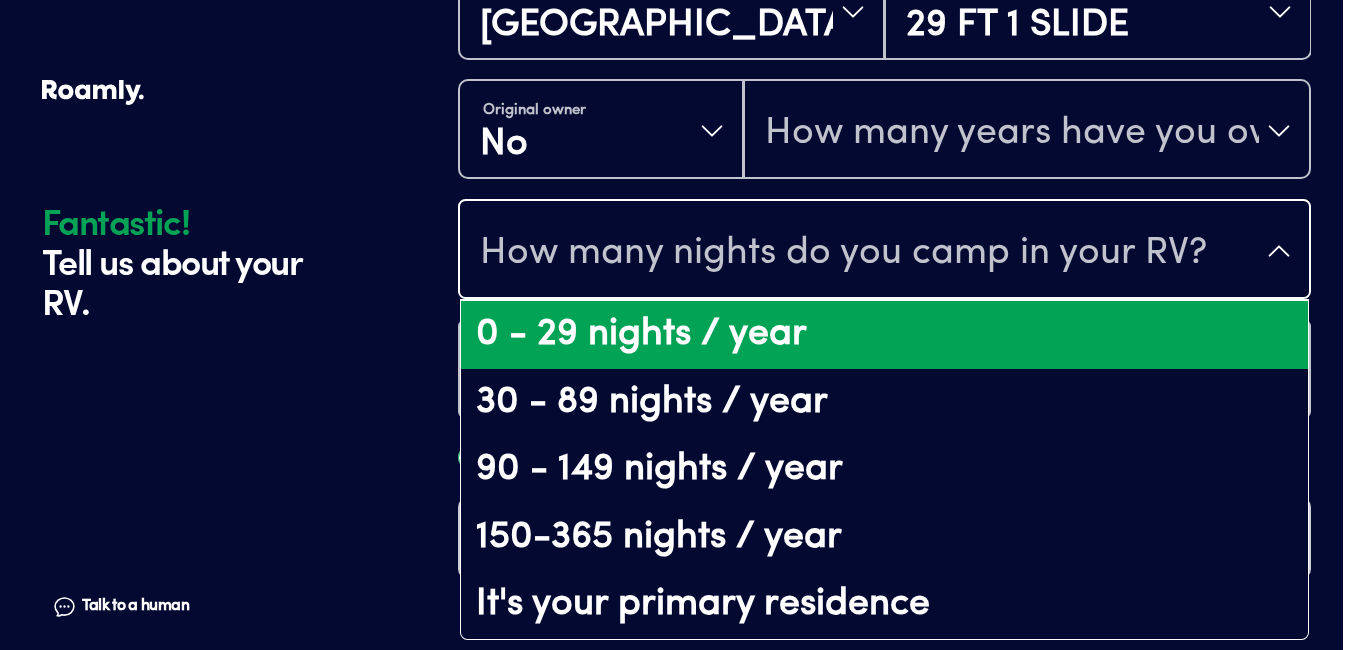 click on "0 - 29 nights / year" at bounding box center [884, 335] 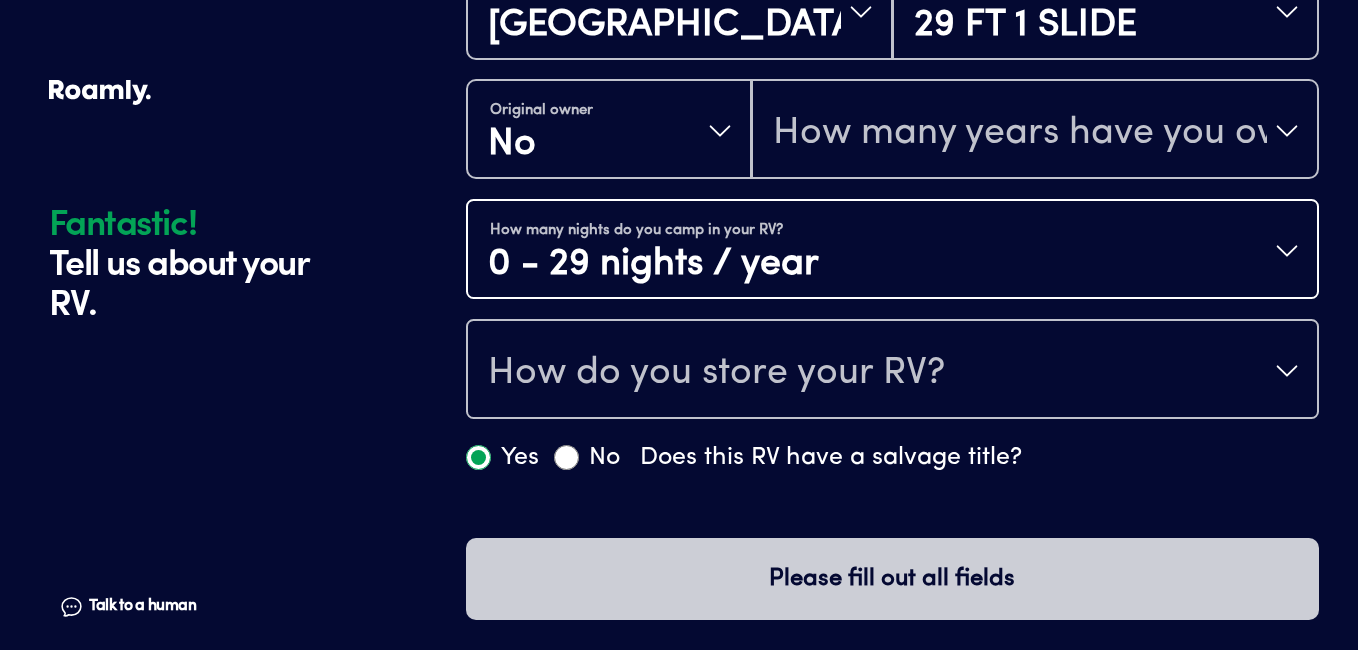 scroll, scrollTop: 0, scrollLeft: 0, axis: both 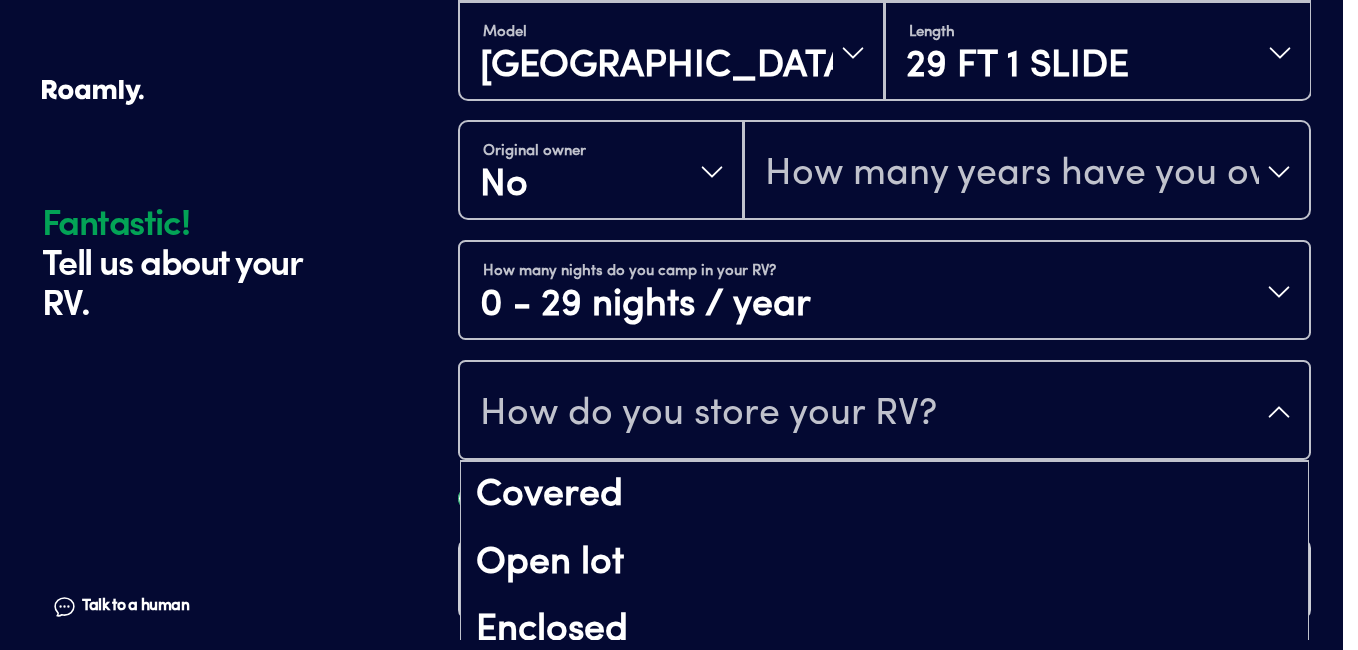 click on "How do you store your RV?" at bounding box center [708, 414] 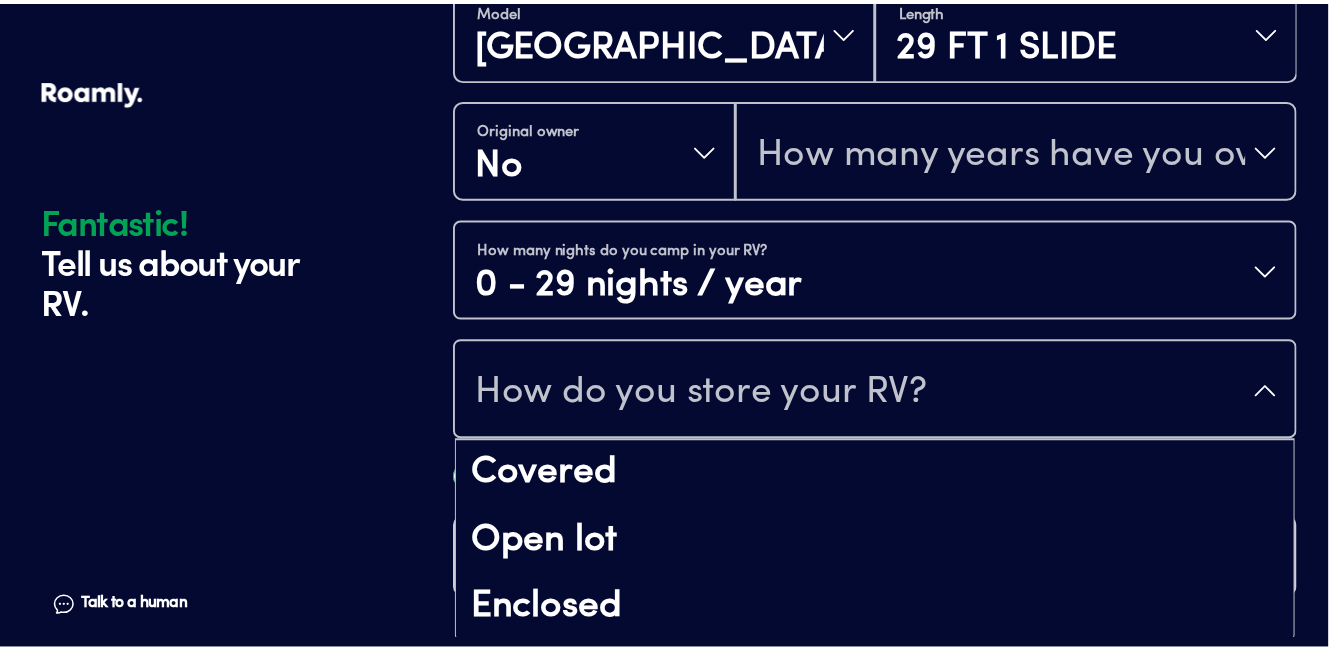 scroll, scrollTop: 26, scrollLeft: 0, axis: vertical 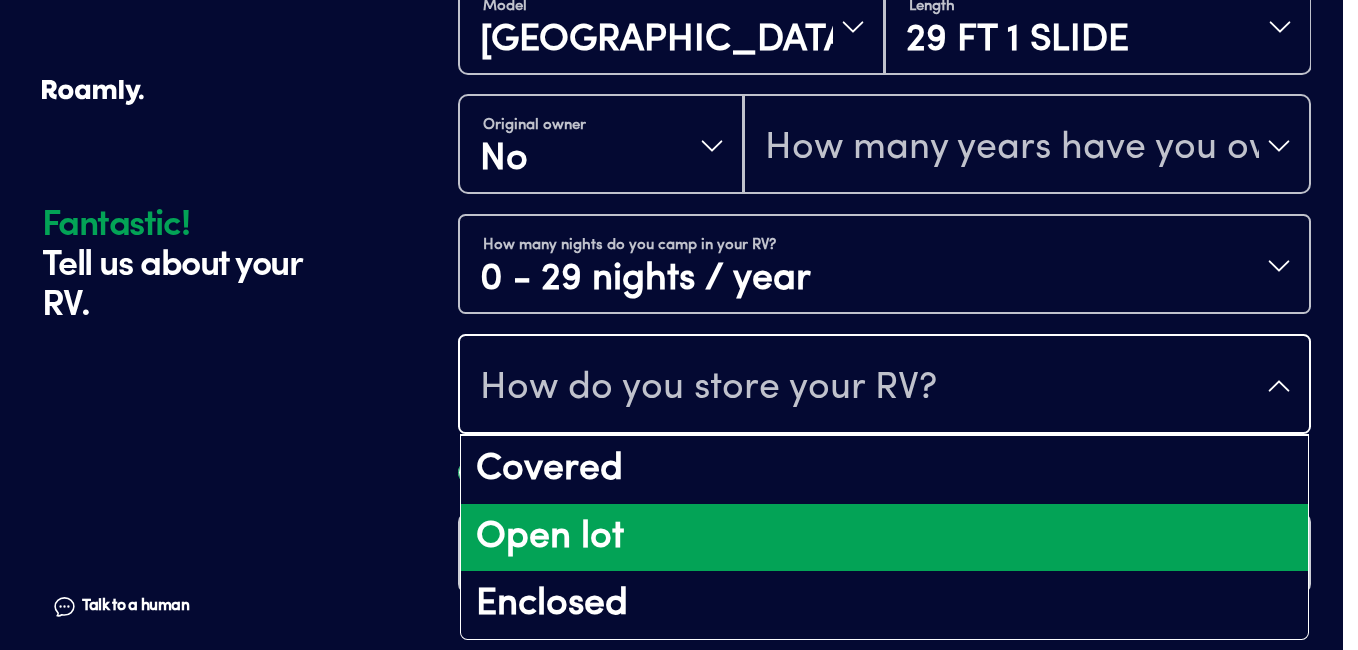 click on "Open lot" at bounding box center [884, 538] 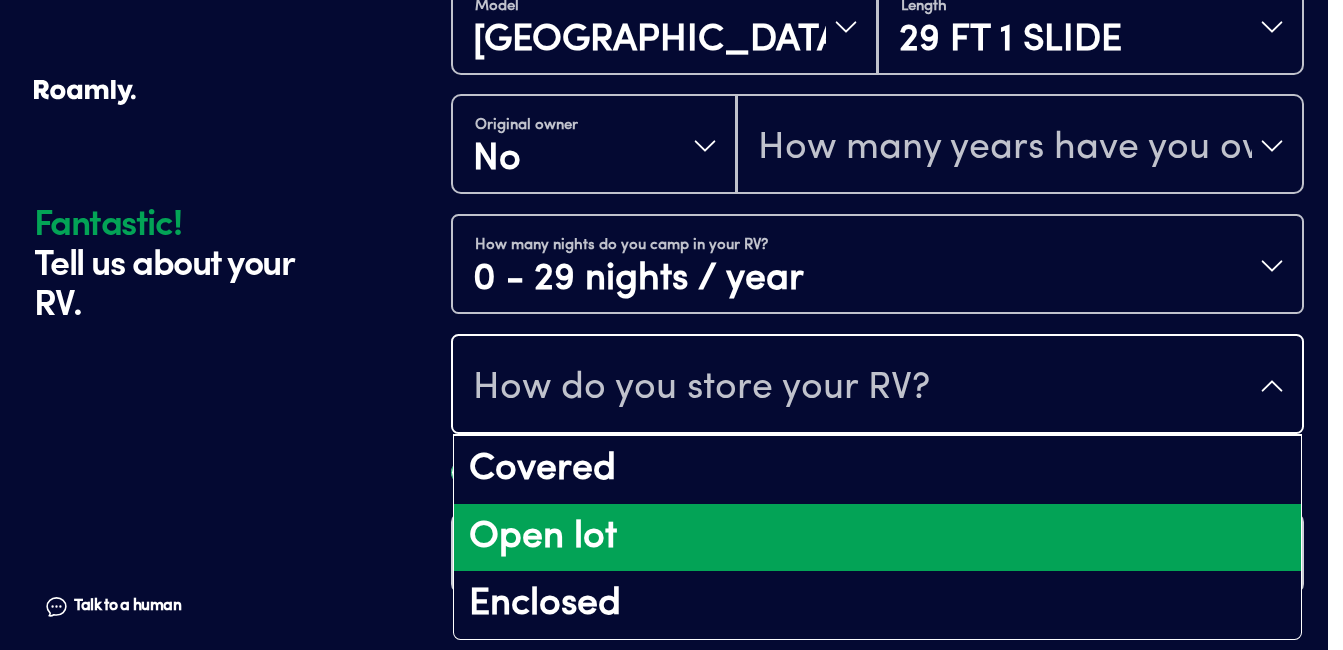 scroll, scrollTop: 0, scrollLeft: 0, axis: both 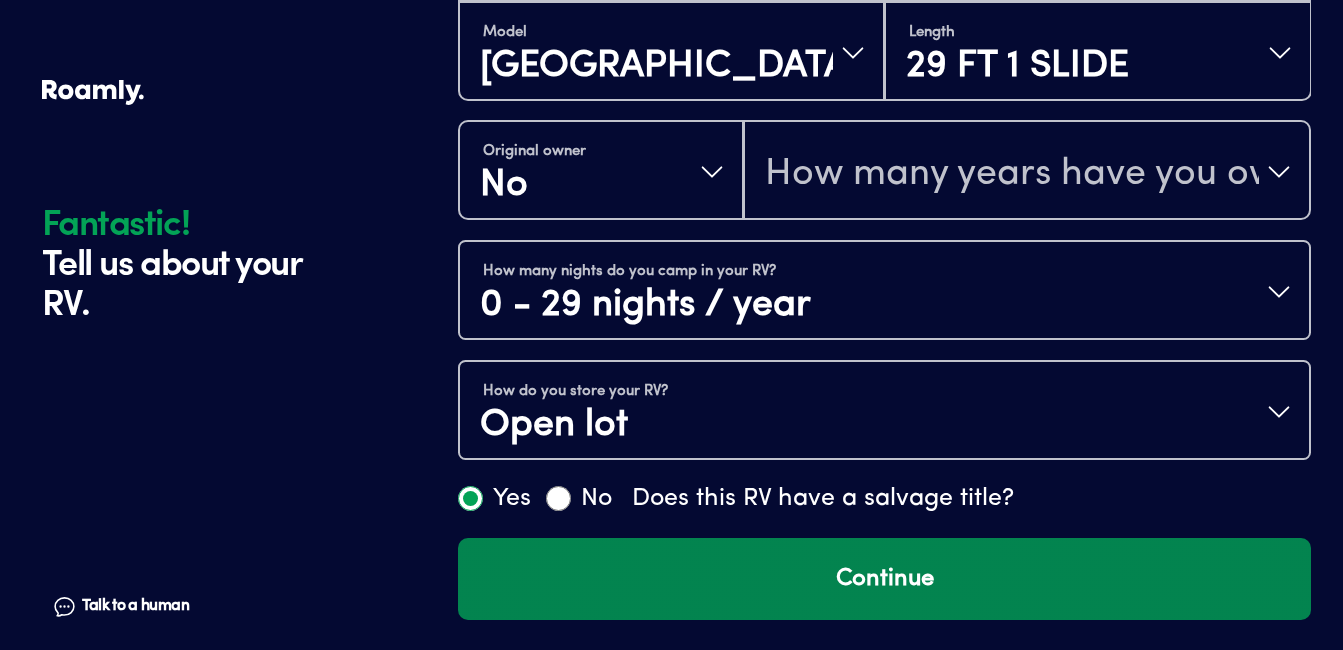 click on "Continue" at bounding box center [884, 579] 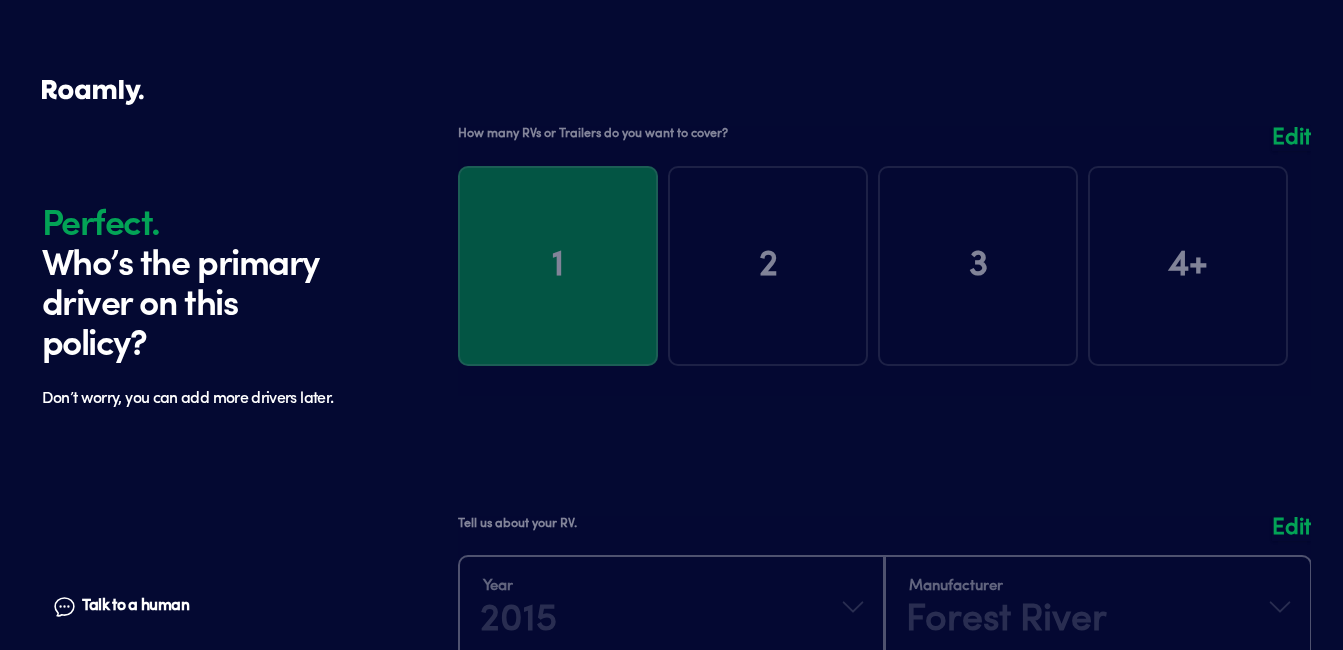 scroll, scrollTop: 0, scrollLeft: 0, axis: both 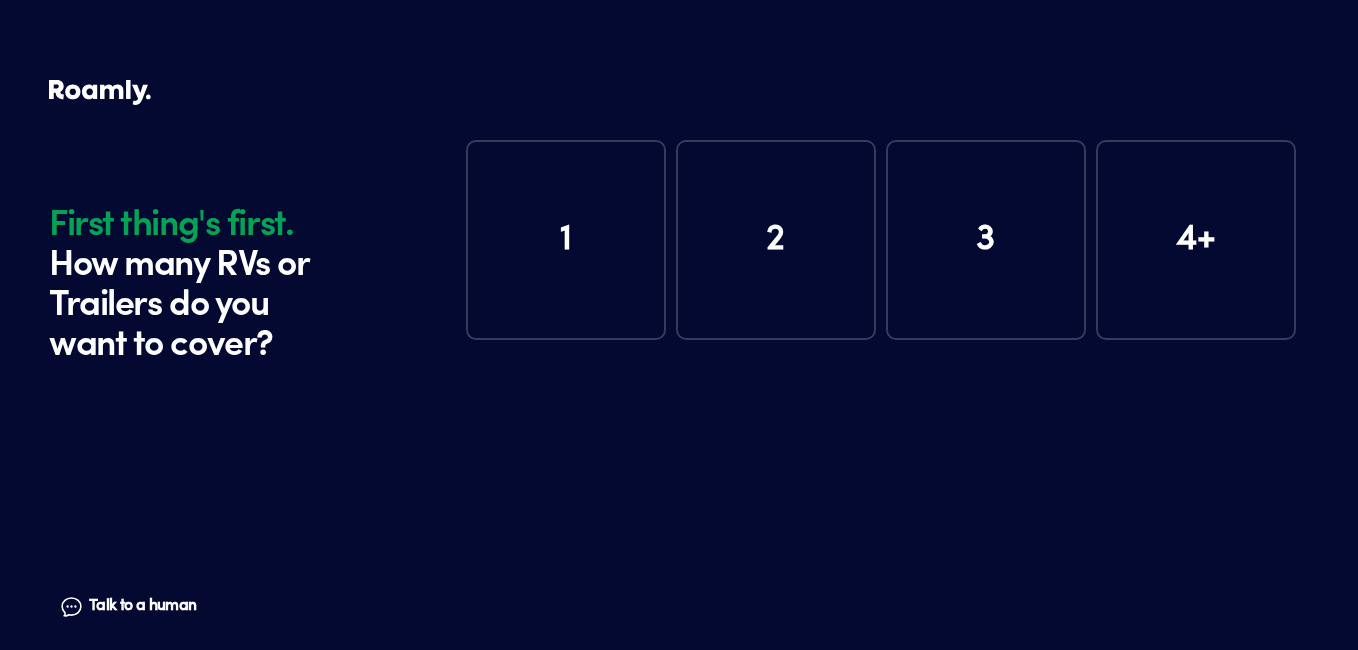 click on "1" at bounding box center (566, 240) 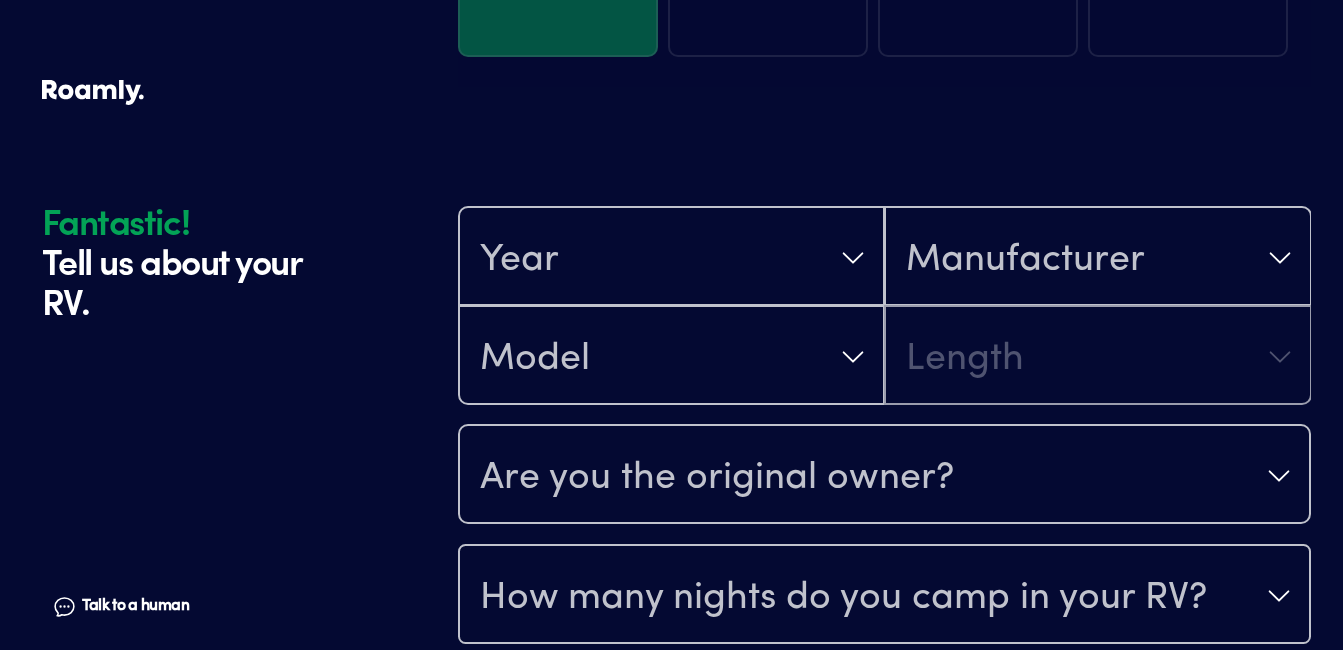 scroll, scrollTop: 390, scrollLeft: 0, axis: vertical 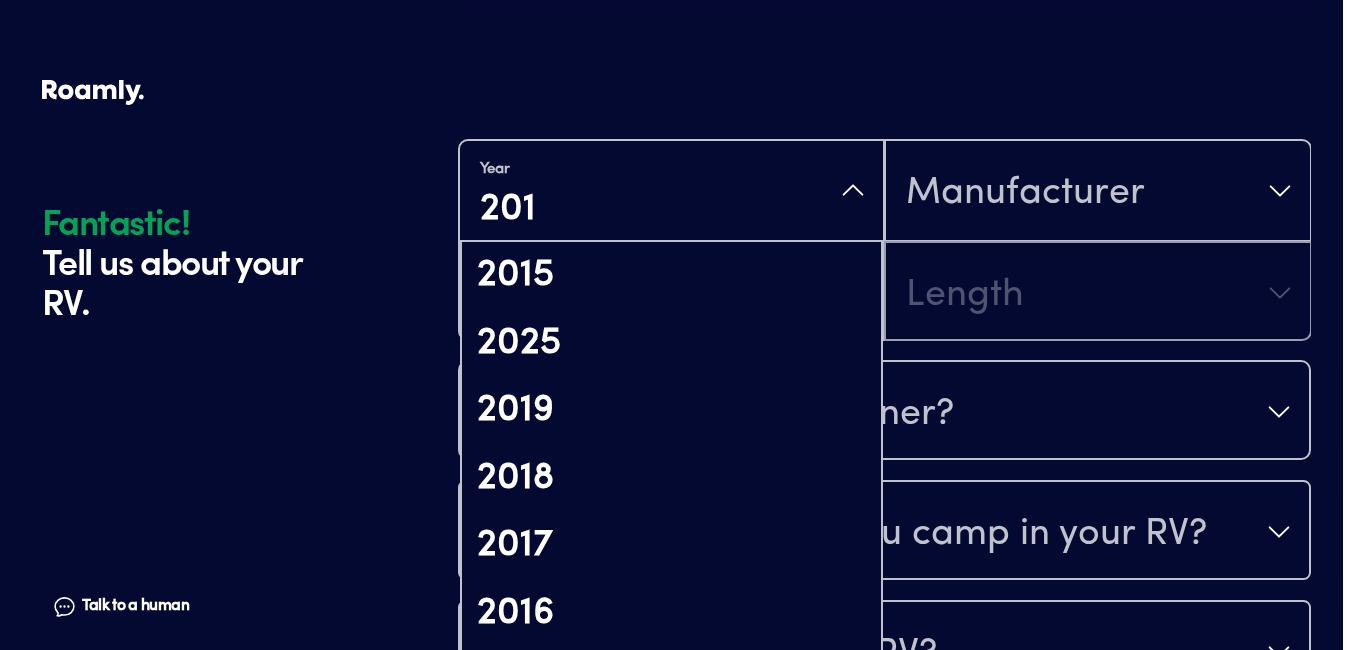 type on "2015" 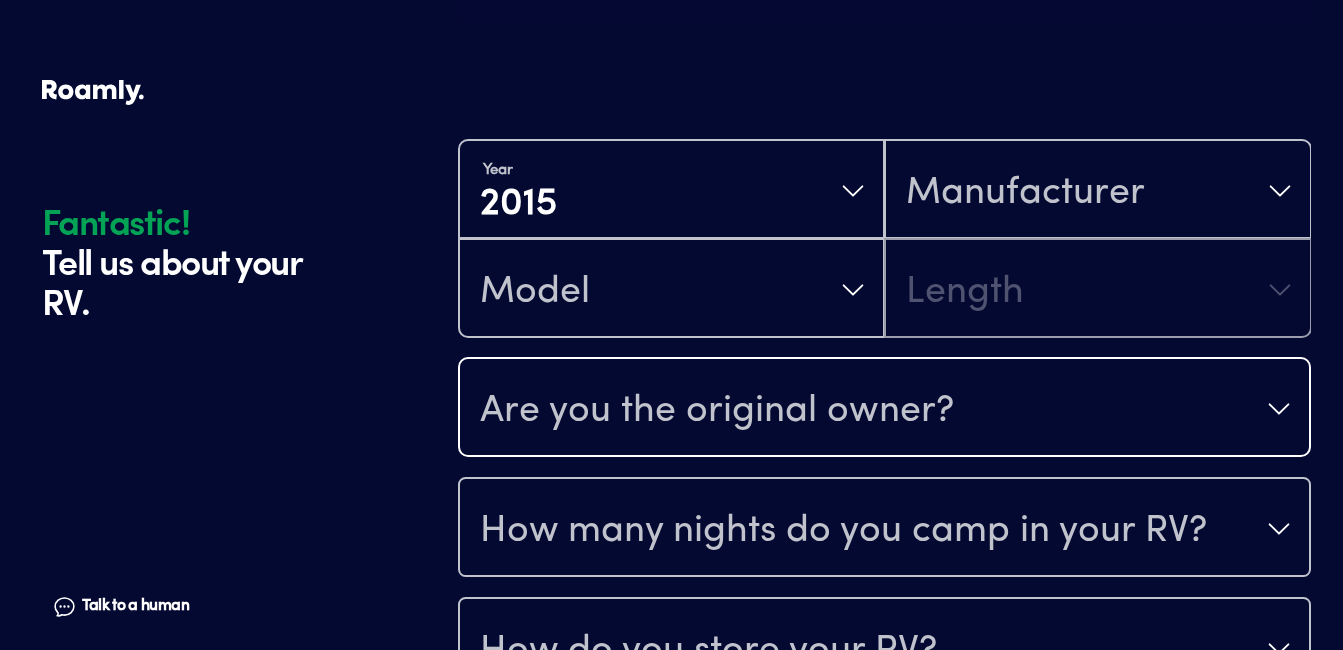 type 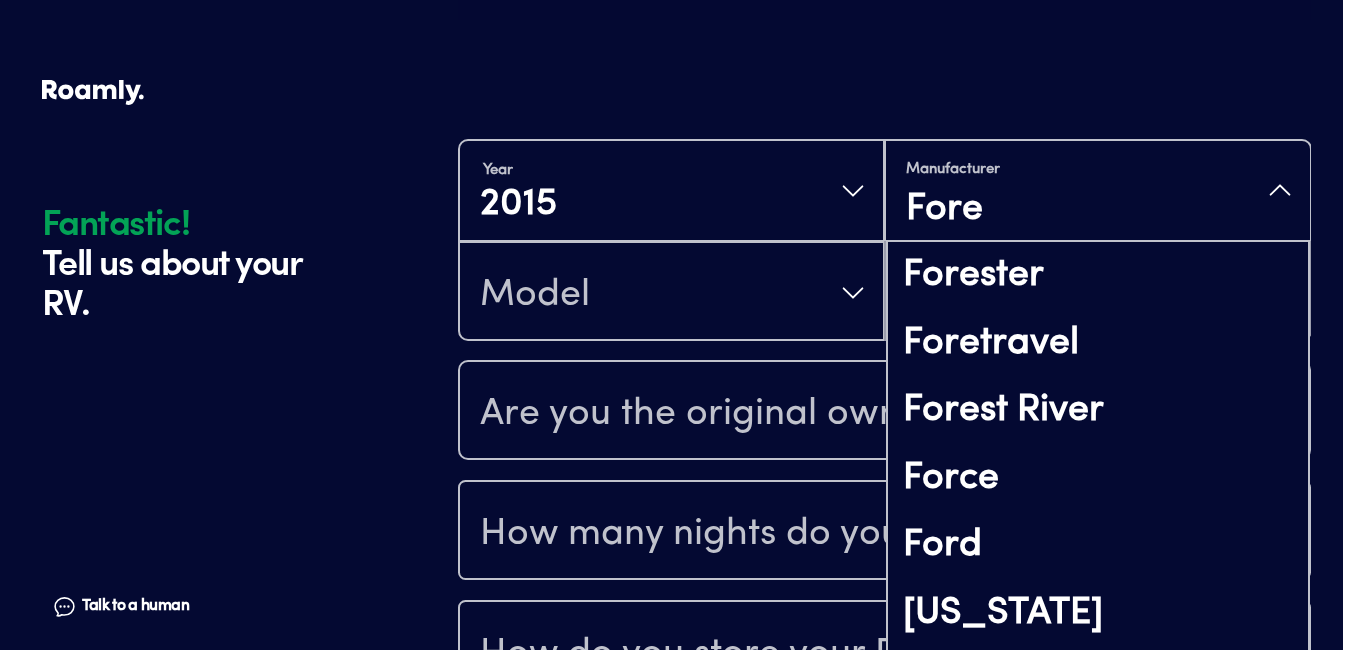 type on "Fores" 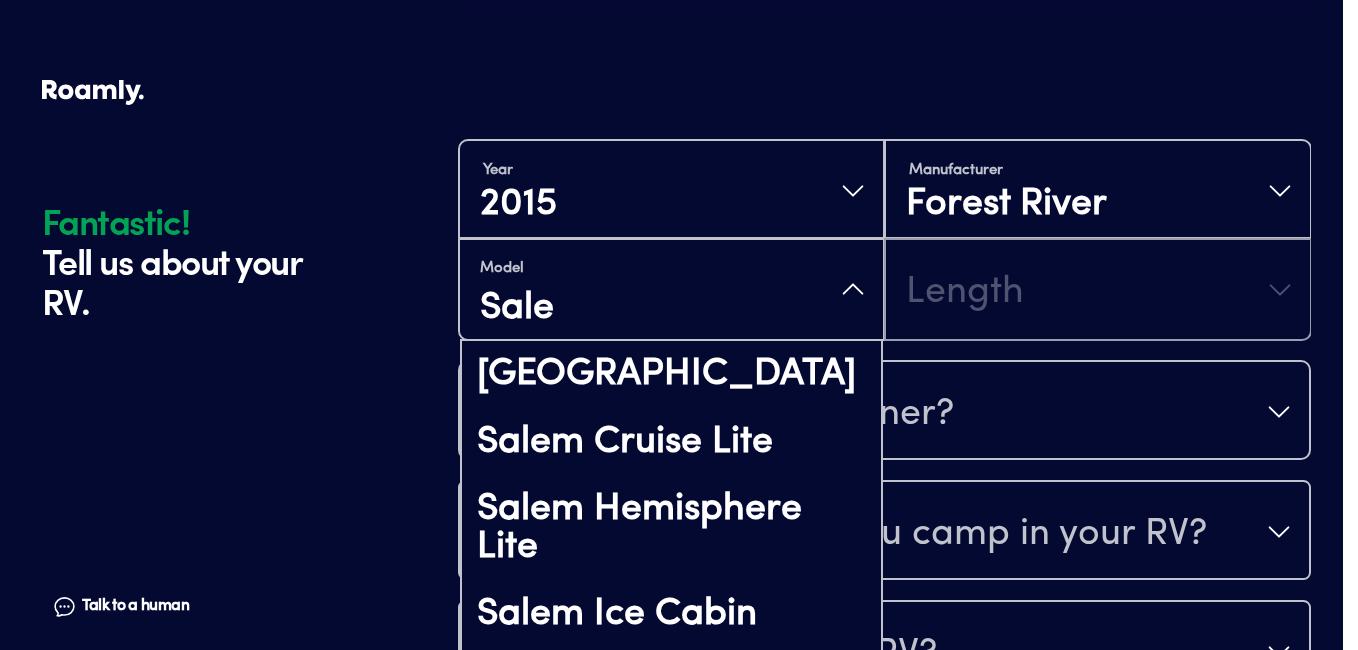 type on "[GEOGRAPHIC_DATA]" 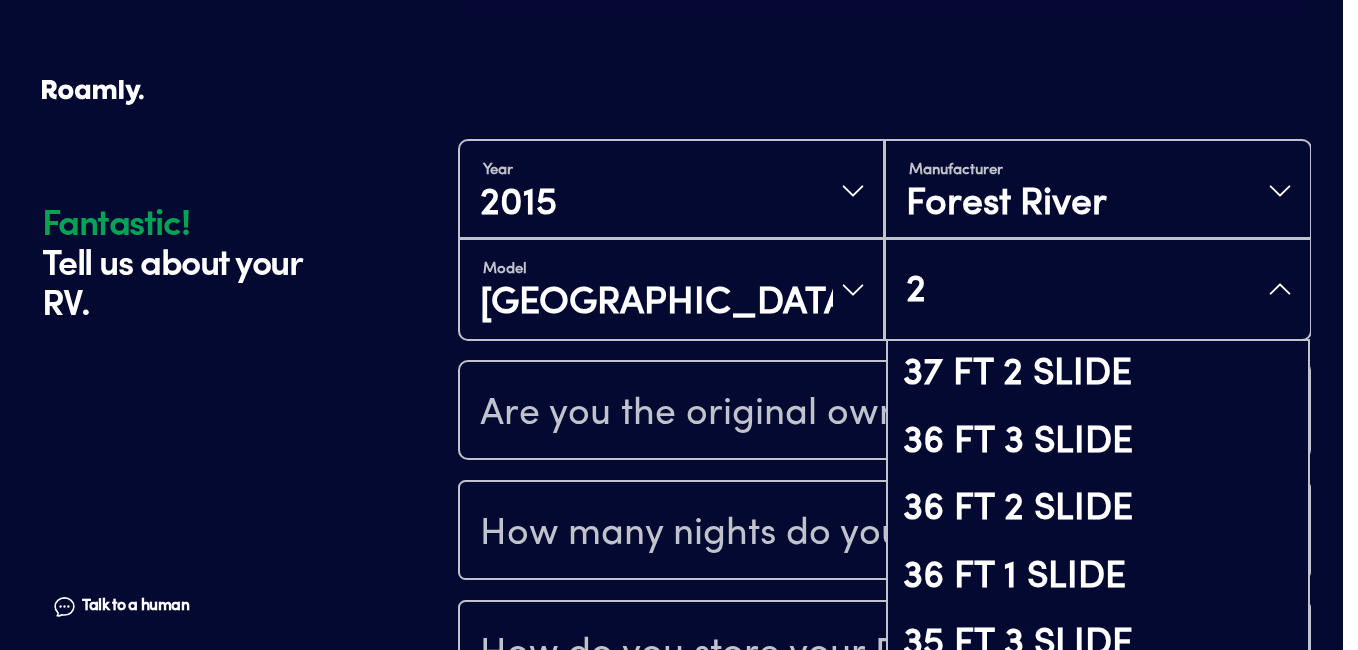 type on "29" 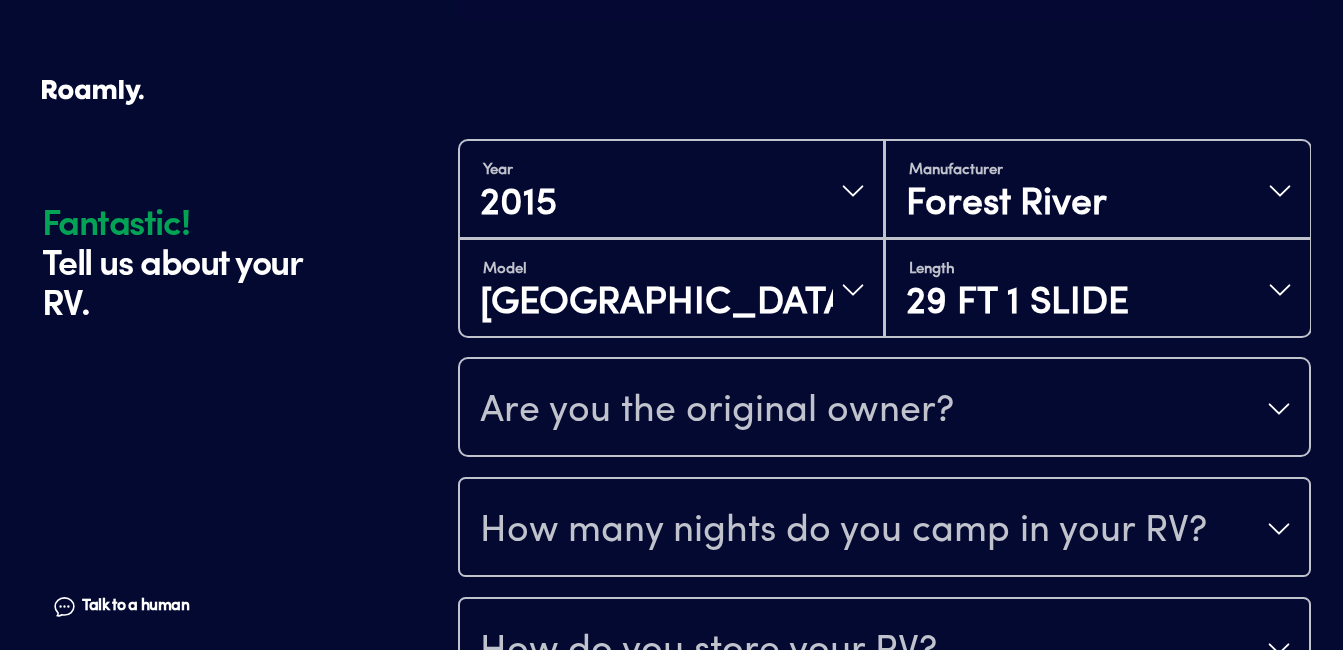 click on "Are you the original owner?" at bounding box center [884, 409] 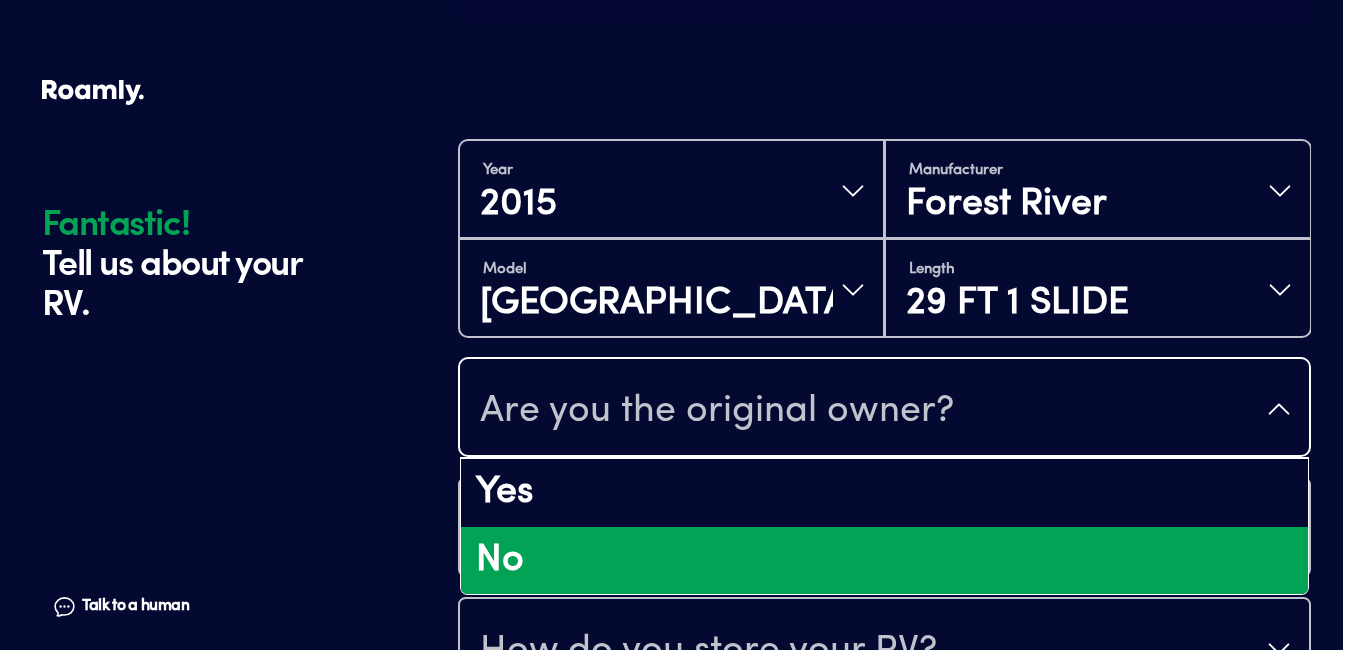 click on "No" at bounding box center (884, 561) 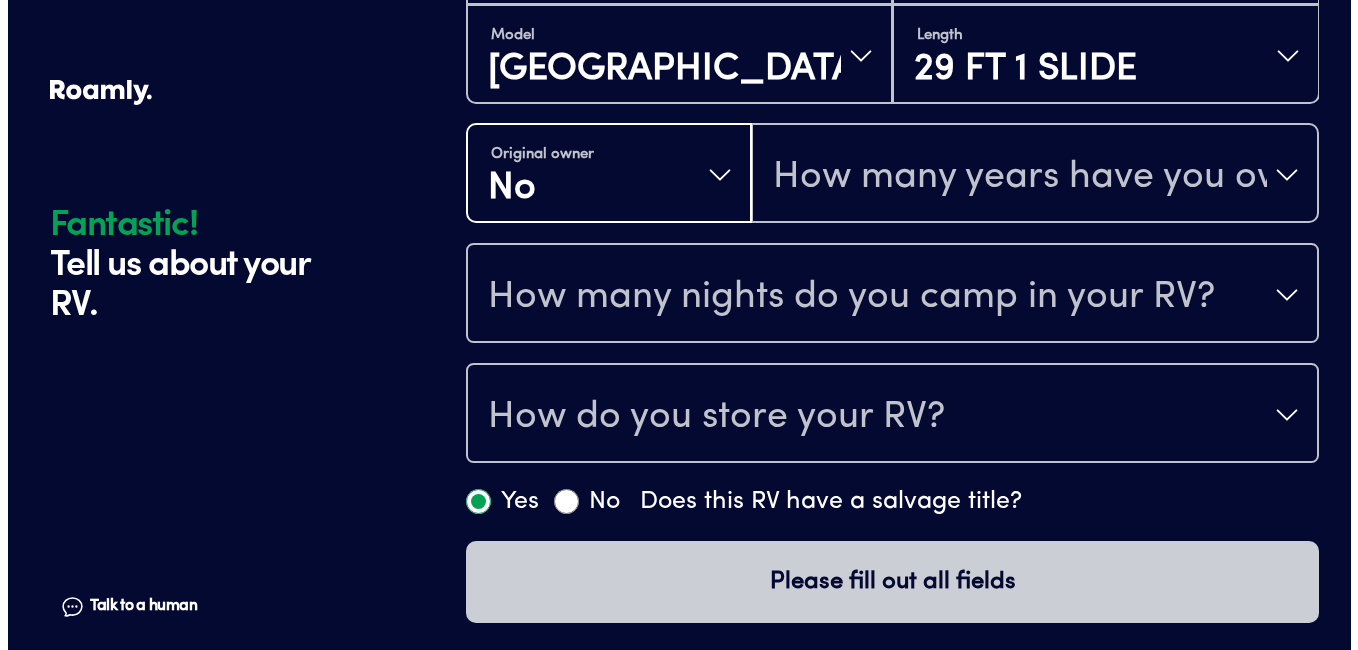 scroll, scrollTop: 627, scrollLeft: 0, axis: vertical 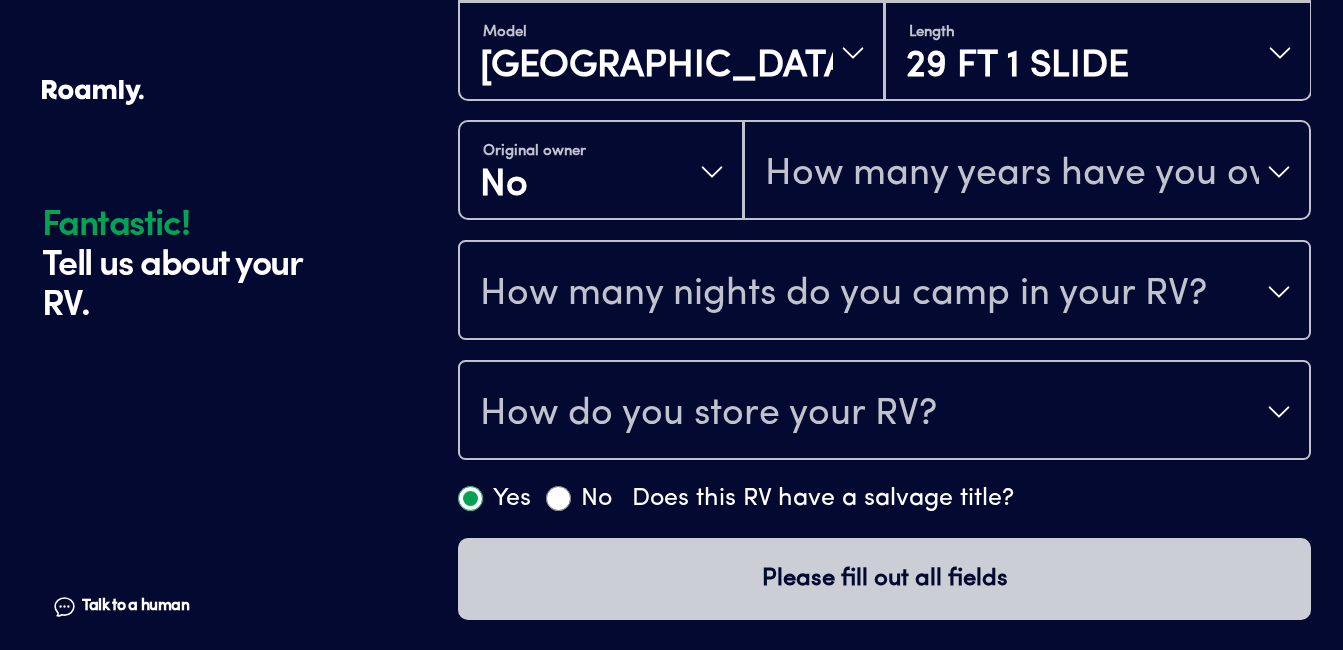 click on "How many nights do you camp in your RV?" at bounding box center (843, 294) 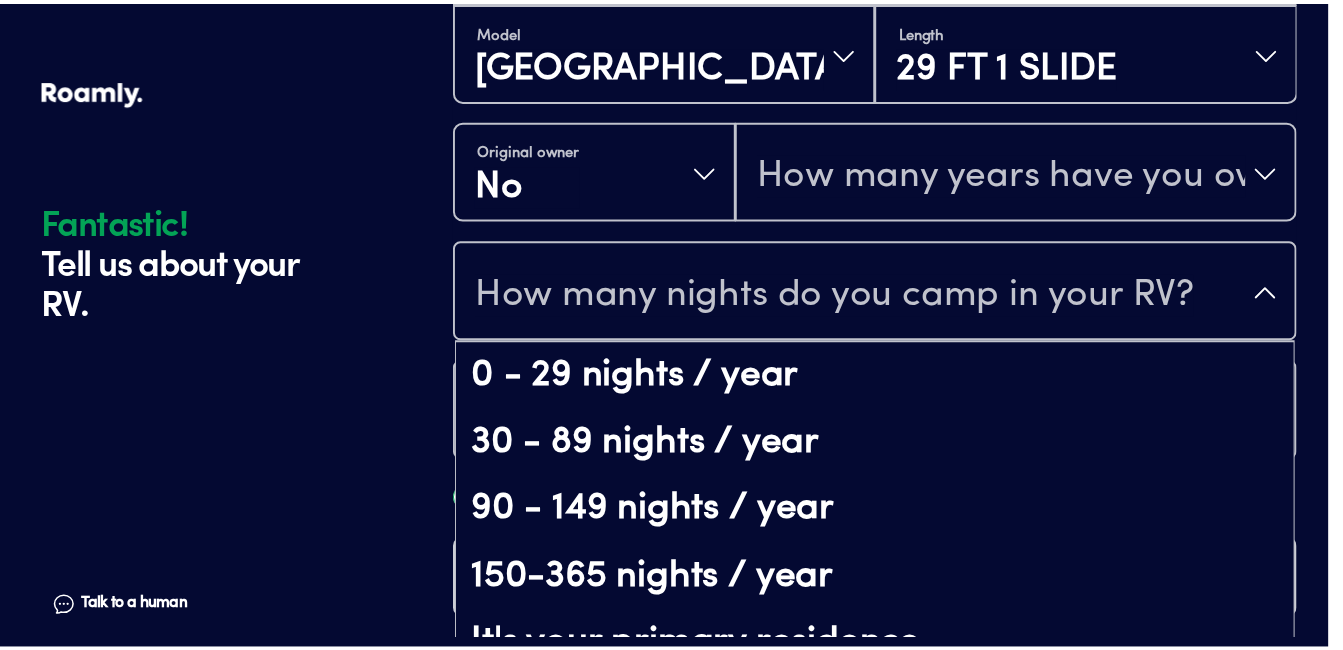 scroll, scrollTop: 41, scrollLeft: 0, axis: vertical 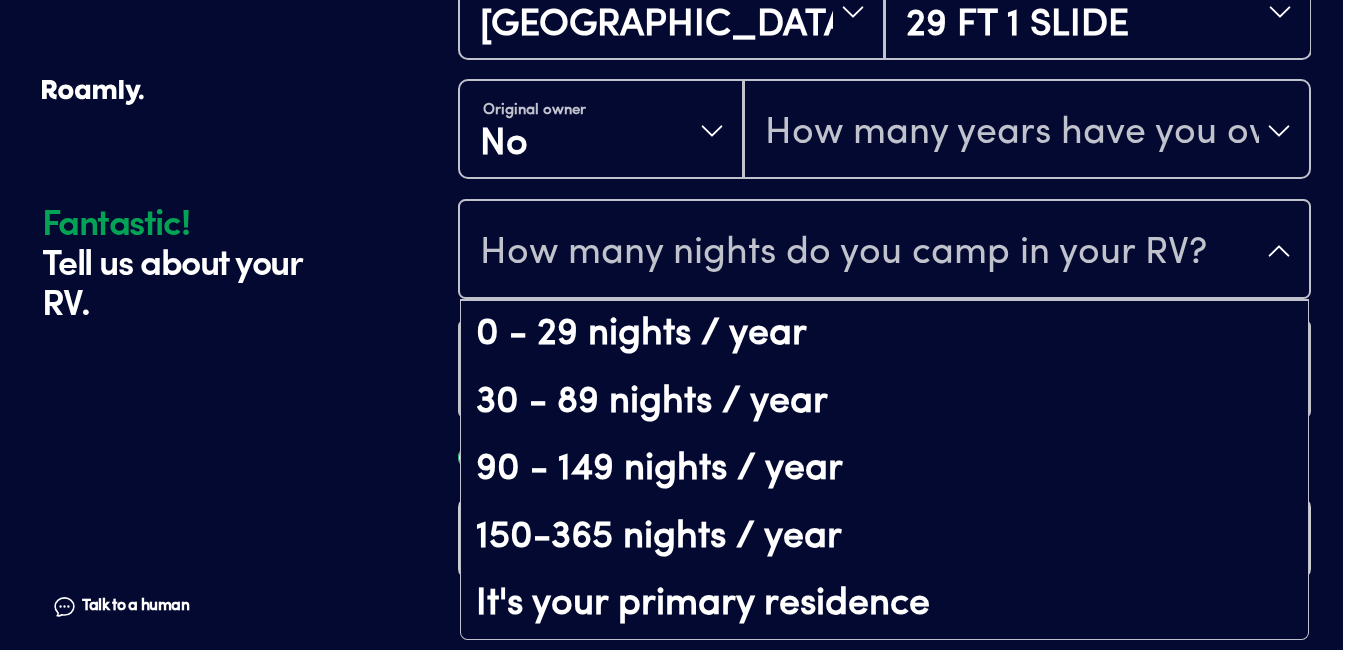 click on "Fantastic! Tell us about your RV. Talk to a human Chat 1 2 3 4+ Edit How many RVs or Trailers do you want to cover? Fantastic! Tell us about your RV. Talk to a human Chat Year [DATE] Manufacturer Forest River Model Salem Length 29 FT 1 SLIDE Original owner No How many years have you owned it? How many nights do you camp in your RV? 0 - 29 nights / year 30 - 89 nights / year 90 - 149 nights / year 150-365 nights / year It's your primary residence How do you store your RV? Yes No Does this RV have a salvage title? Please fill out all fields" at bounding box center [672, 11] 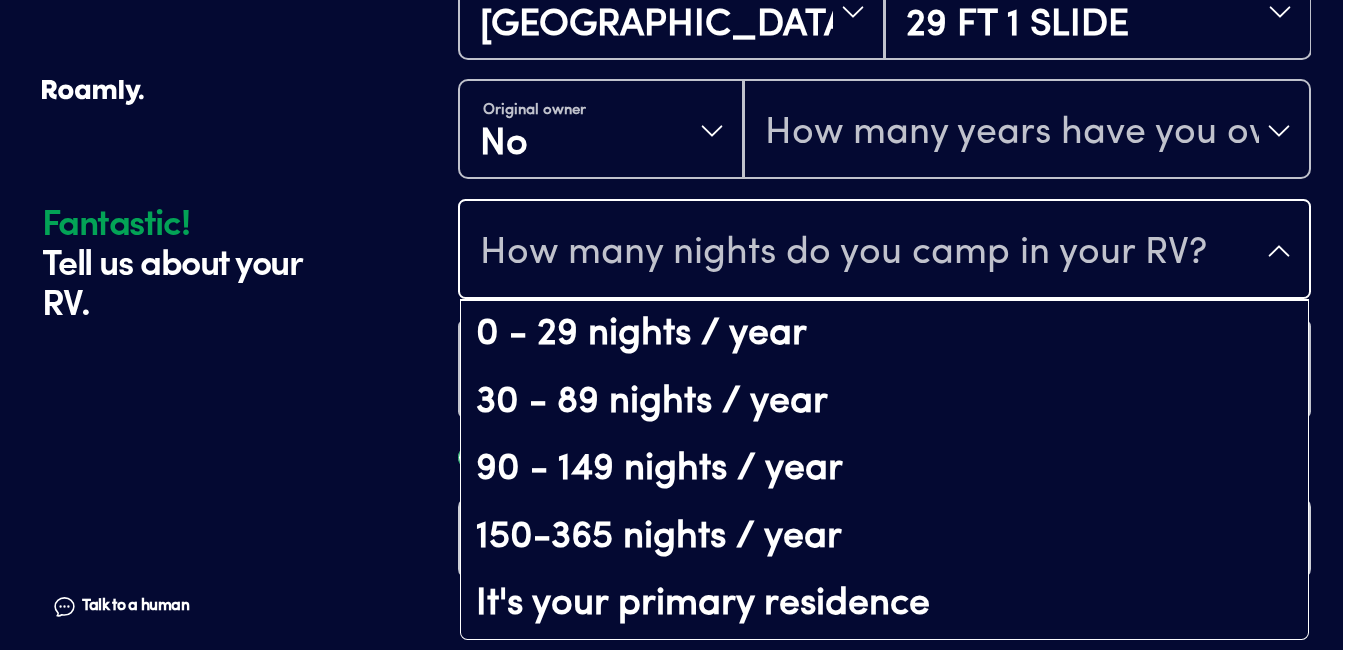 scroll, scrollTop: 0, scrollLeft: 0, axis: both 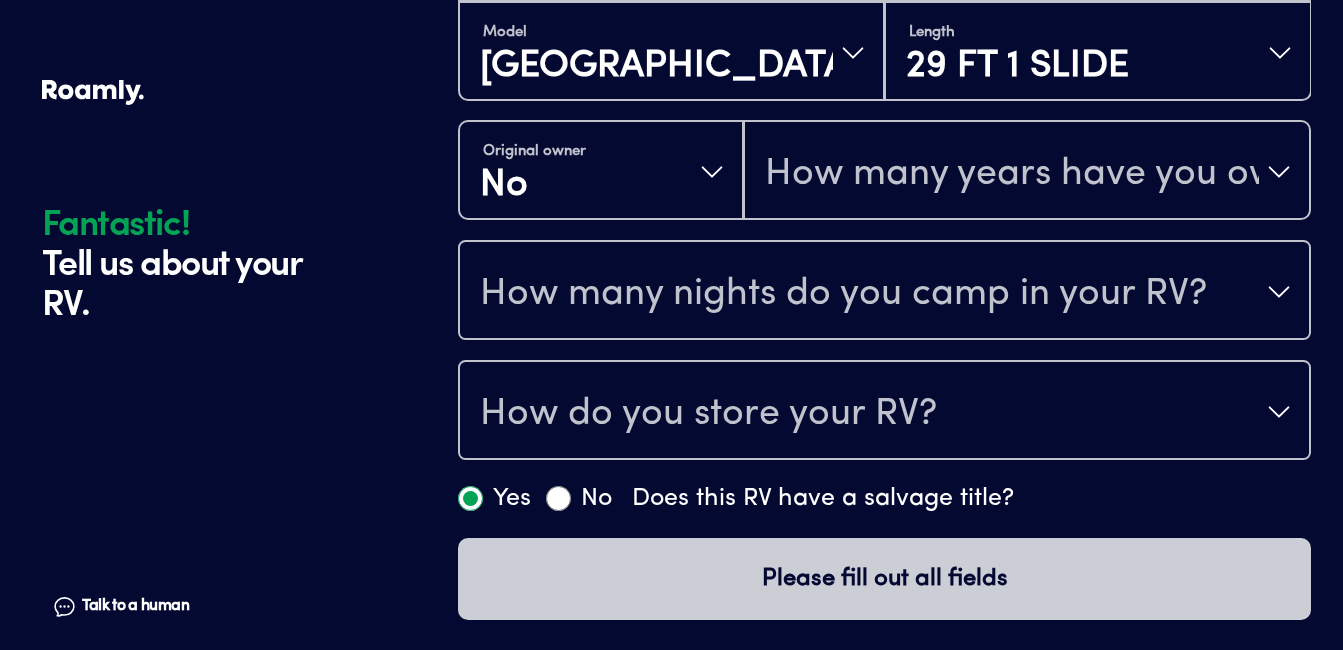 drag, startPoint x: 177, startPoint y: 602, endPoint x: 132, endPoint y: 609, distance: 45.54119 